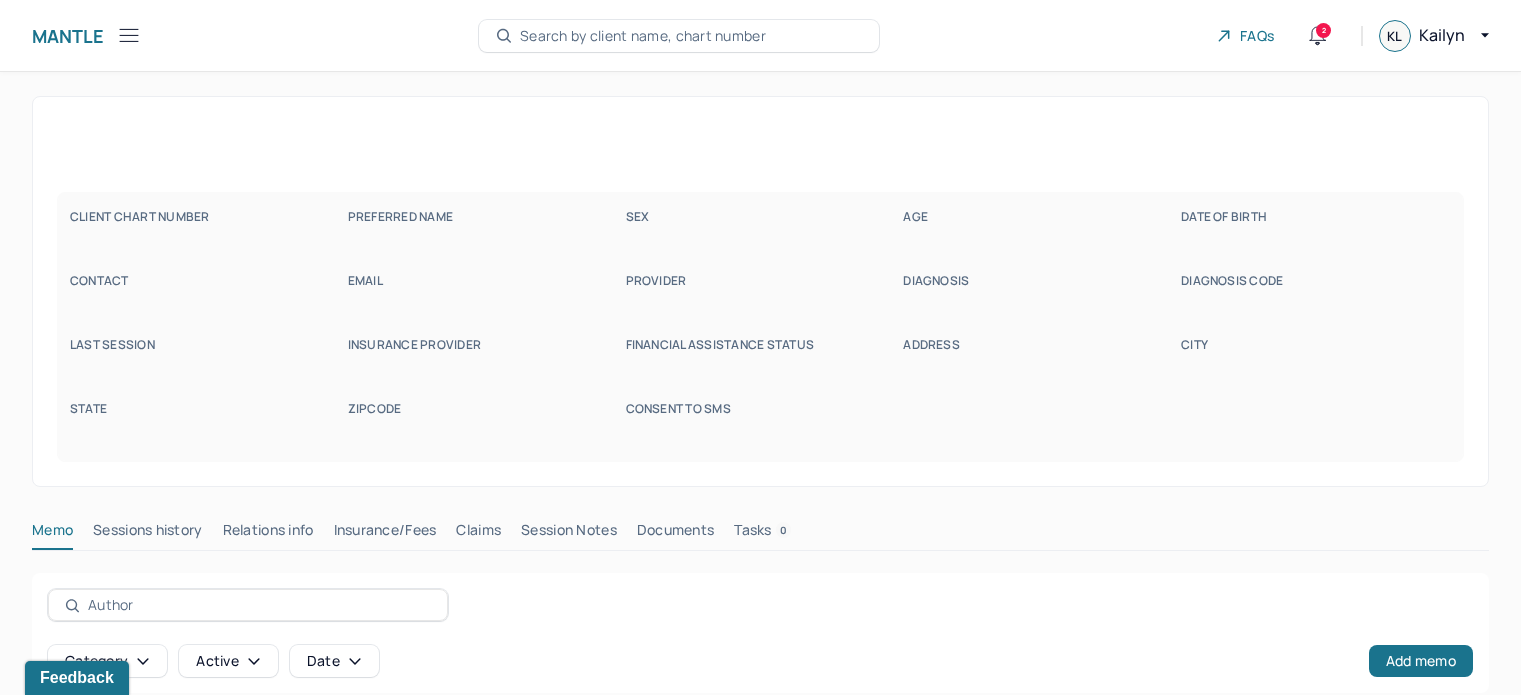 scroll, scrollTop: 0, scrollLeft: 0, axis: both 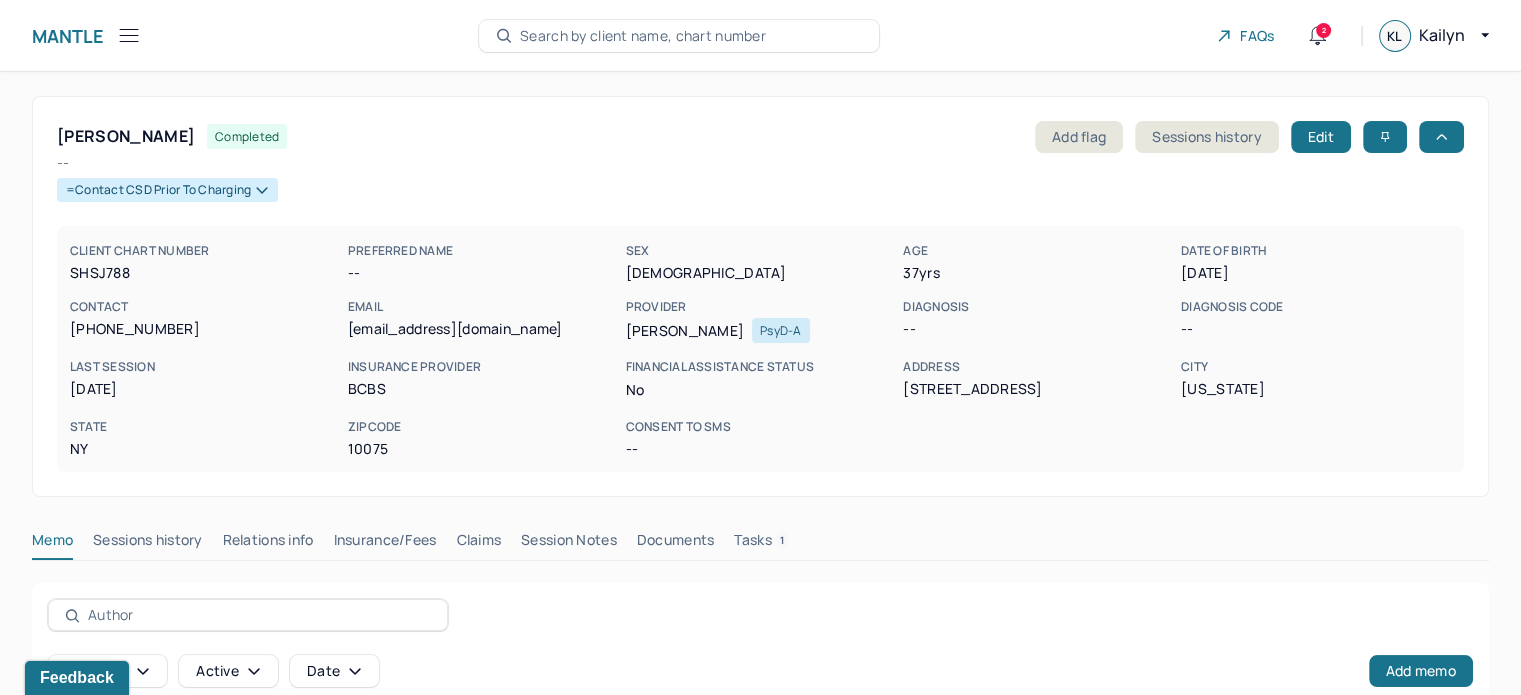 click on "Search by client name, chart number" at bounding box center [643, 36] 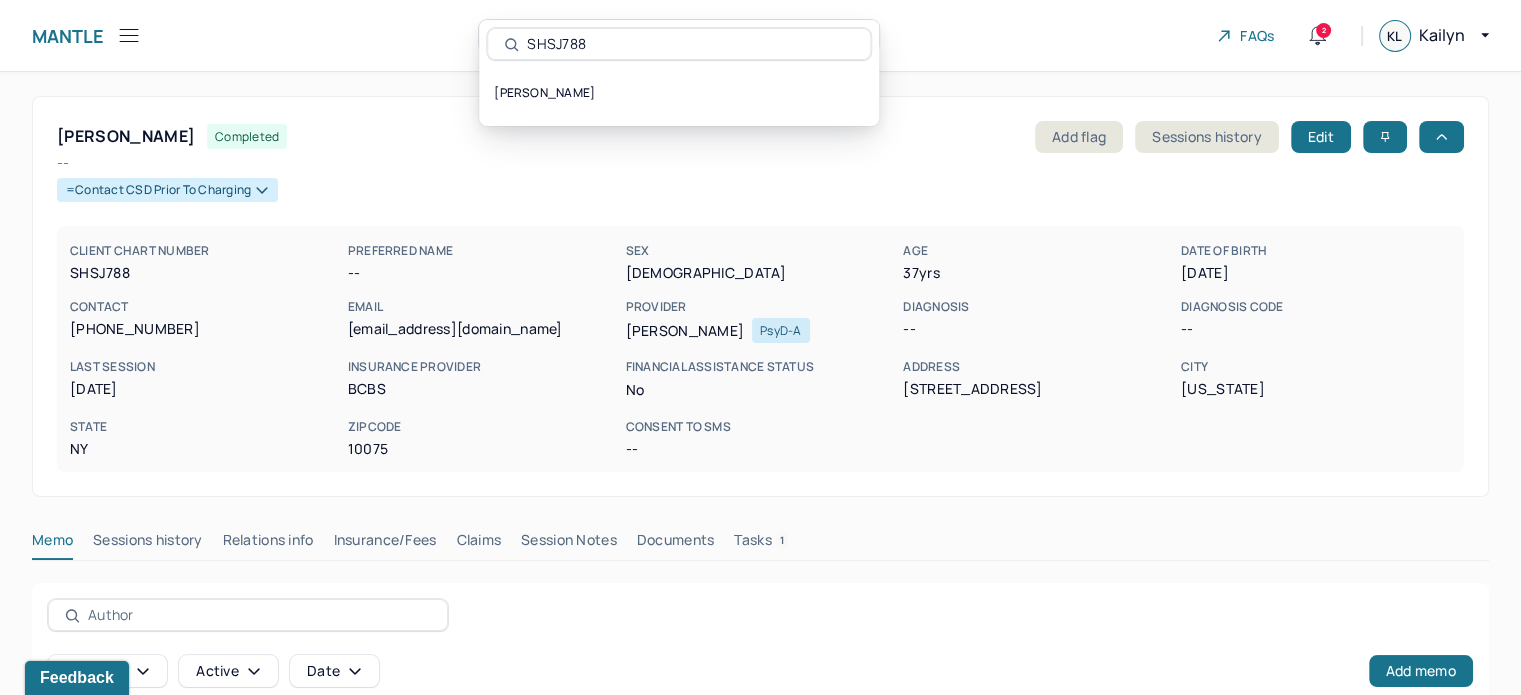 drag, startPoint x: 613, startPoint y: 54, endPoint x: 494, endPoint y: 53, distance: 119.0042 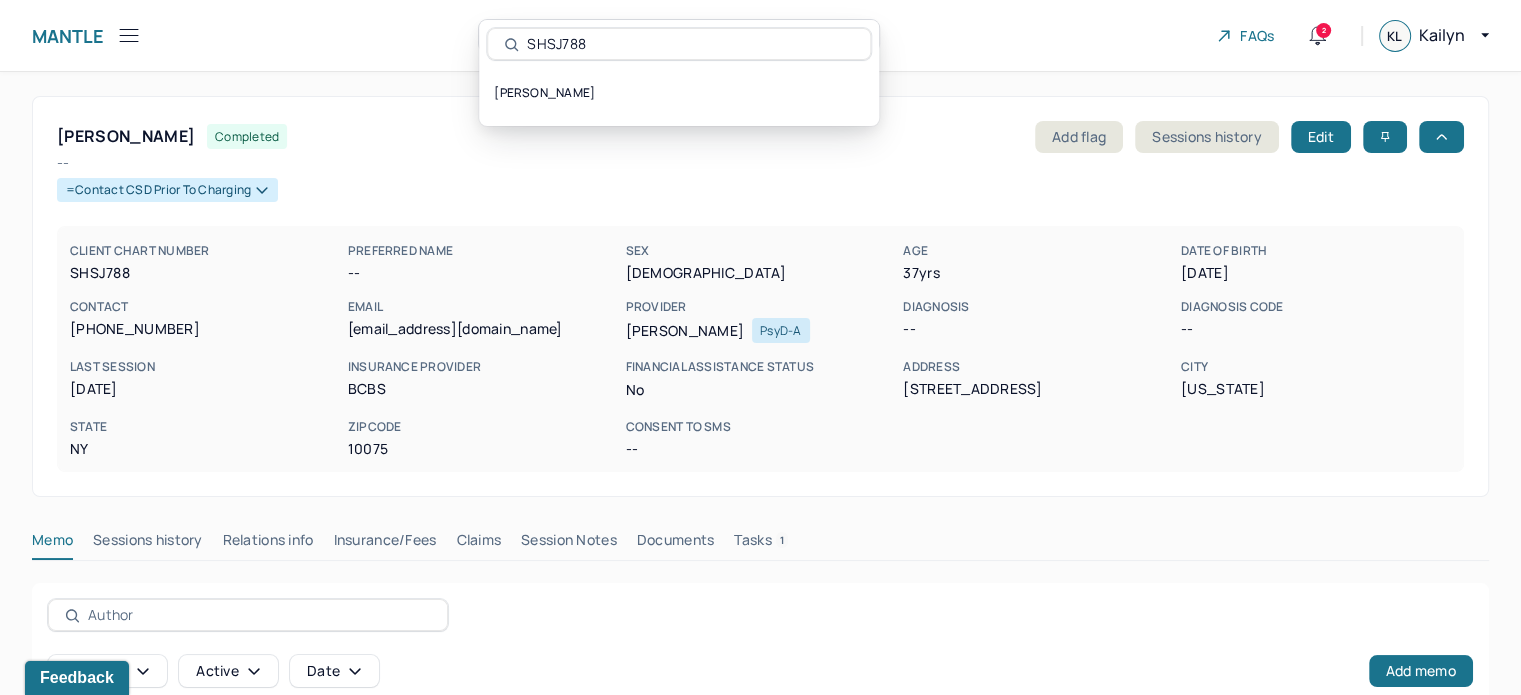 paste on "XWFM089" 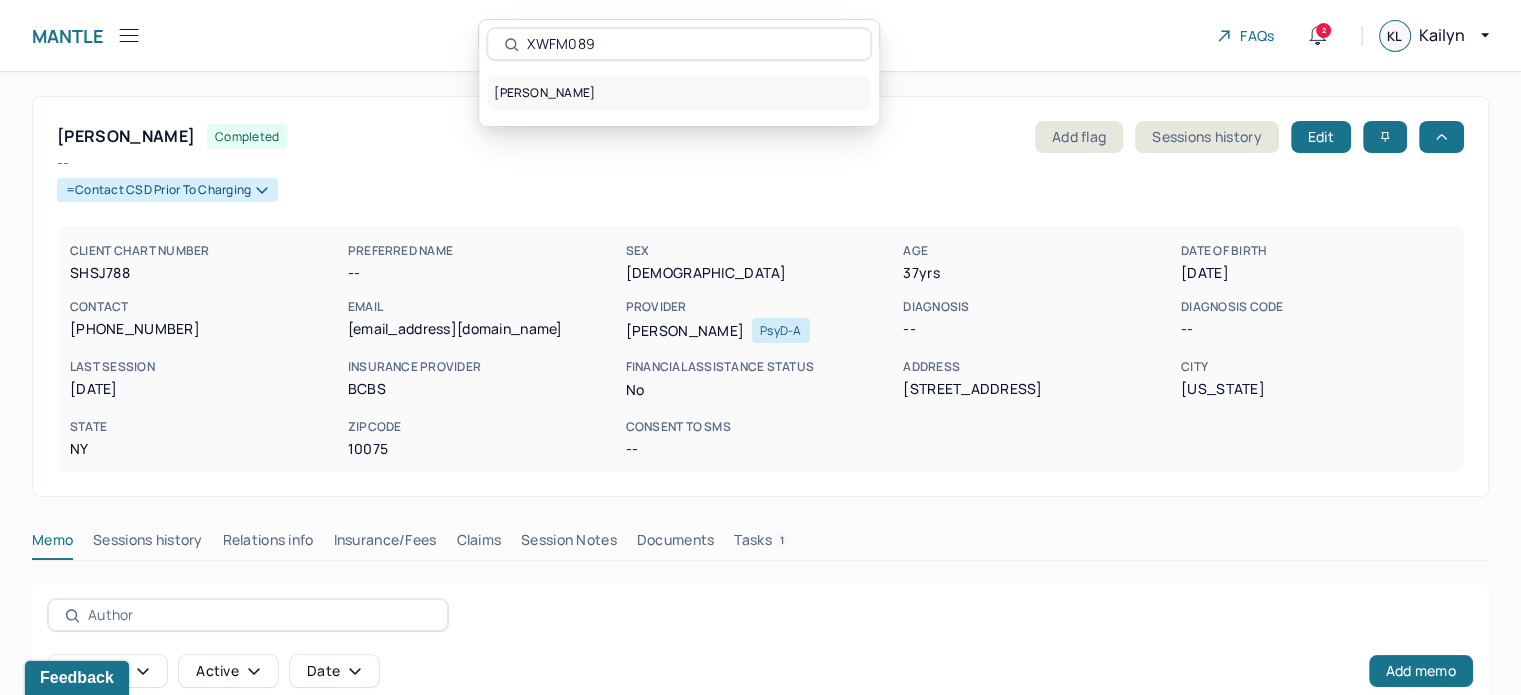 type on "XWFM089" 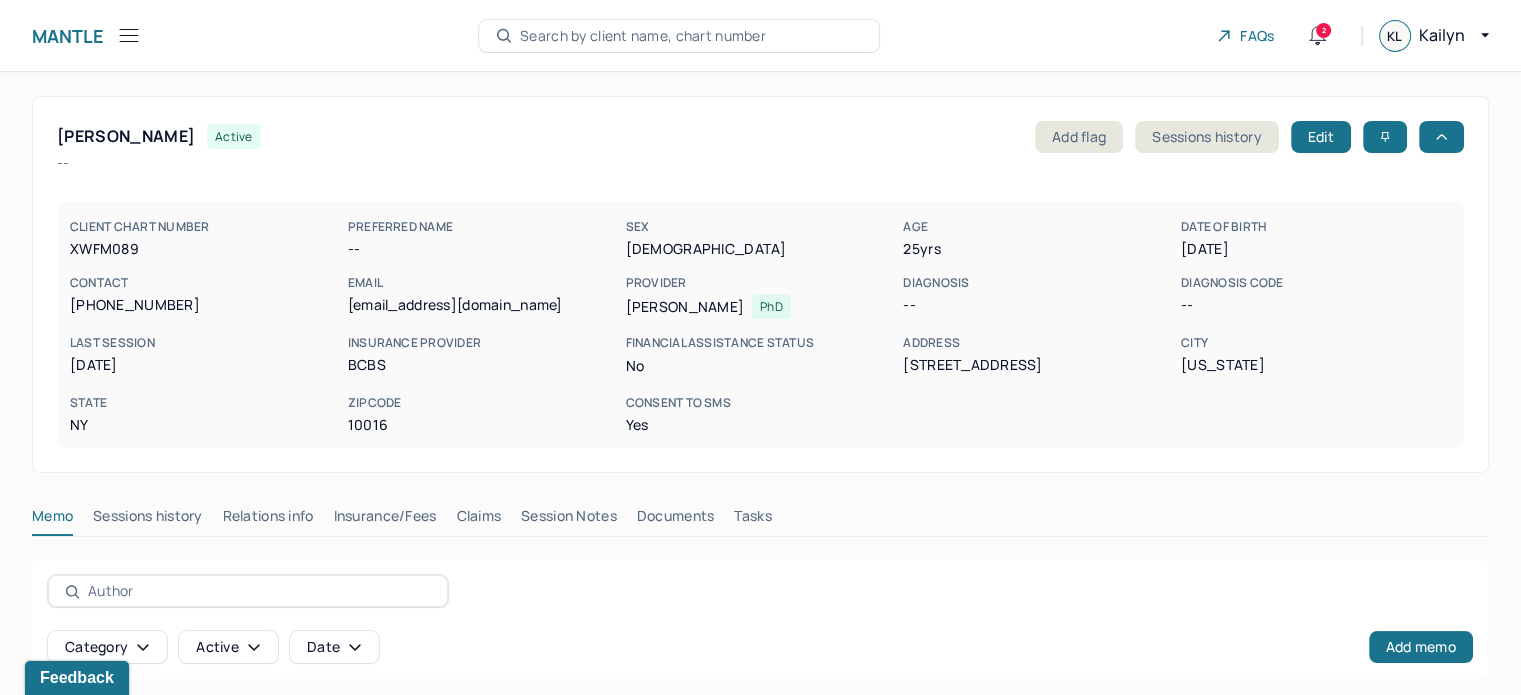 click on "Claims" at bounding box center [478, 520] 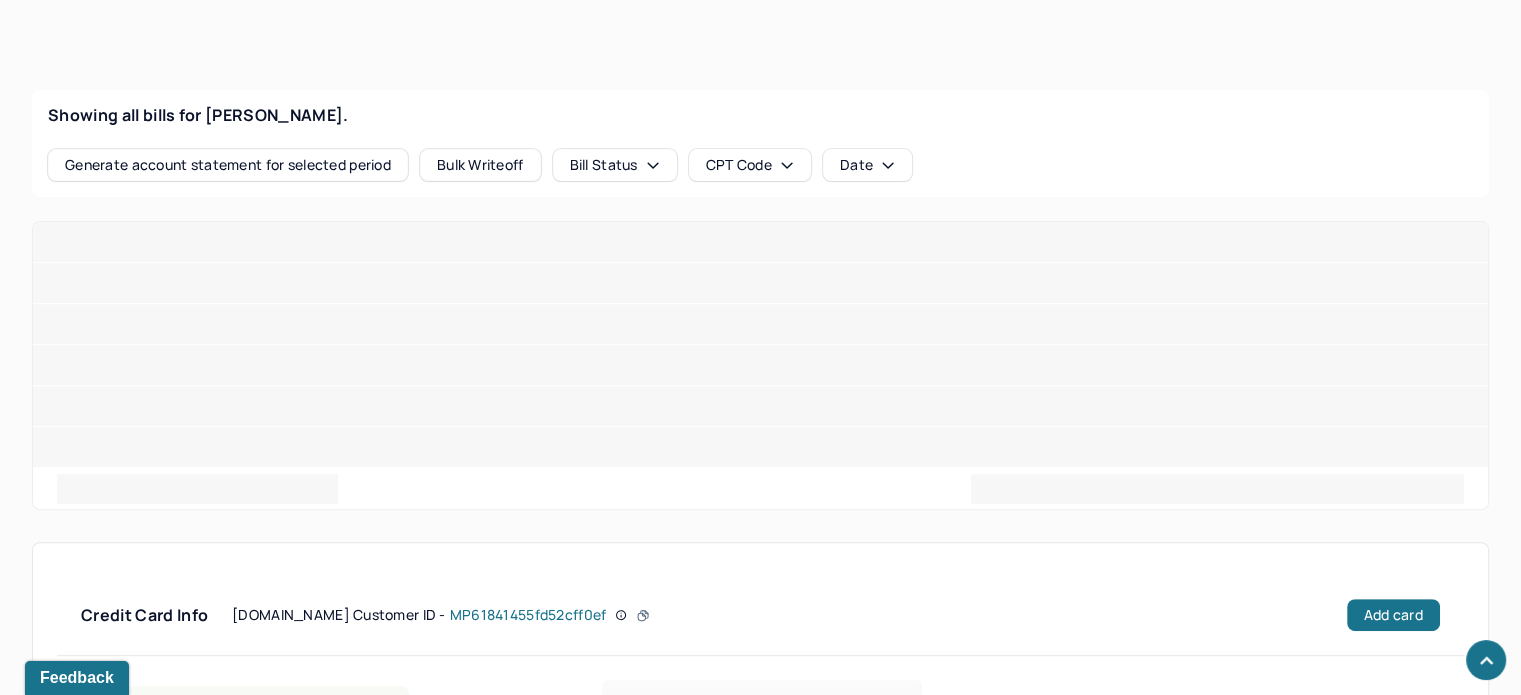 scroll, scrollTop: 741, scrollLeft: 0, axis: vertical 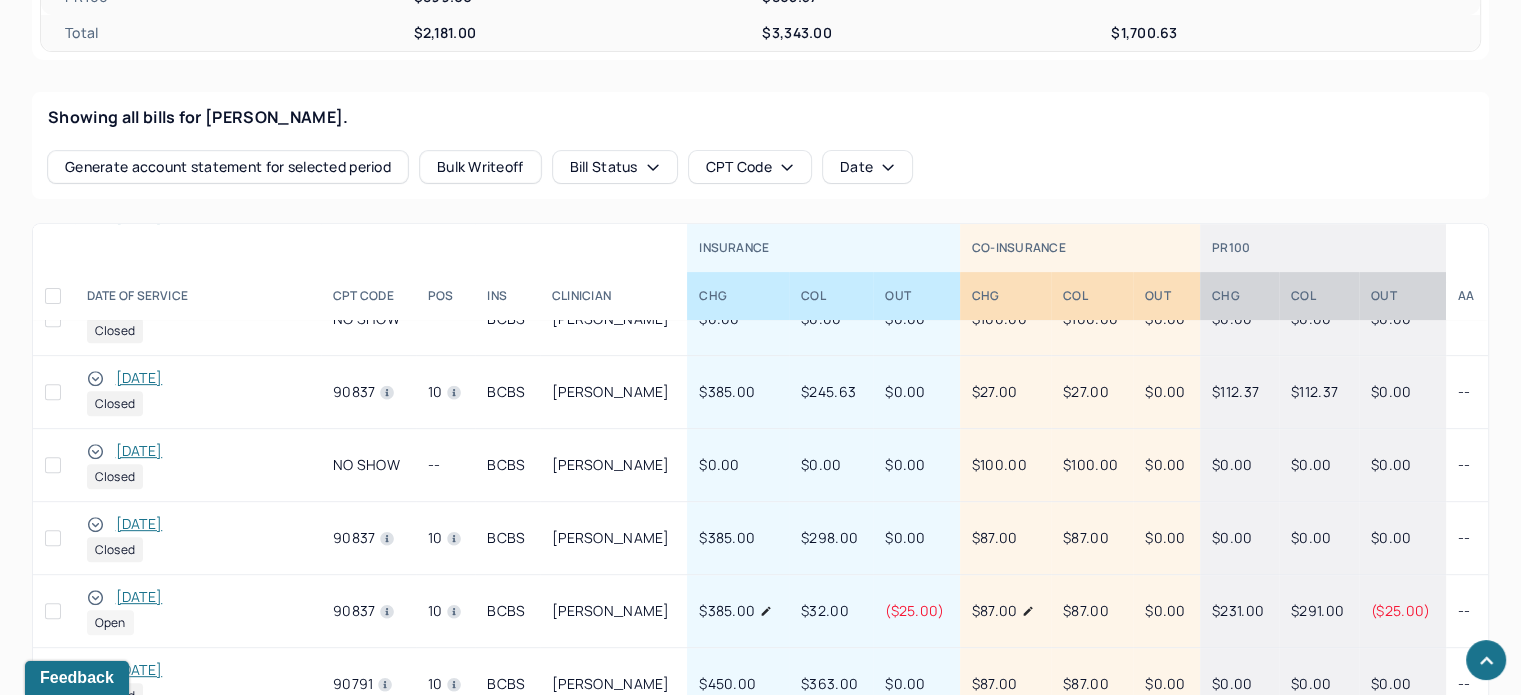 click on "[DATE]" at bounding box center (139, 597) 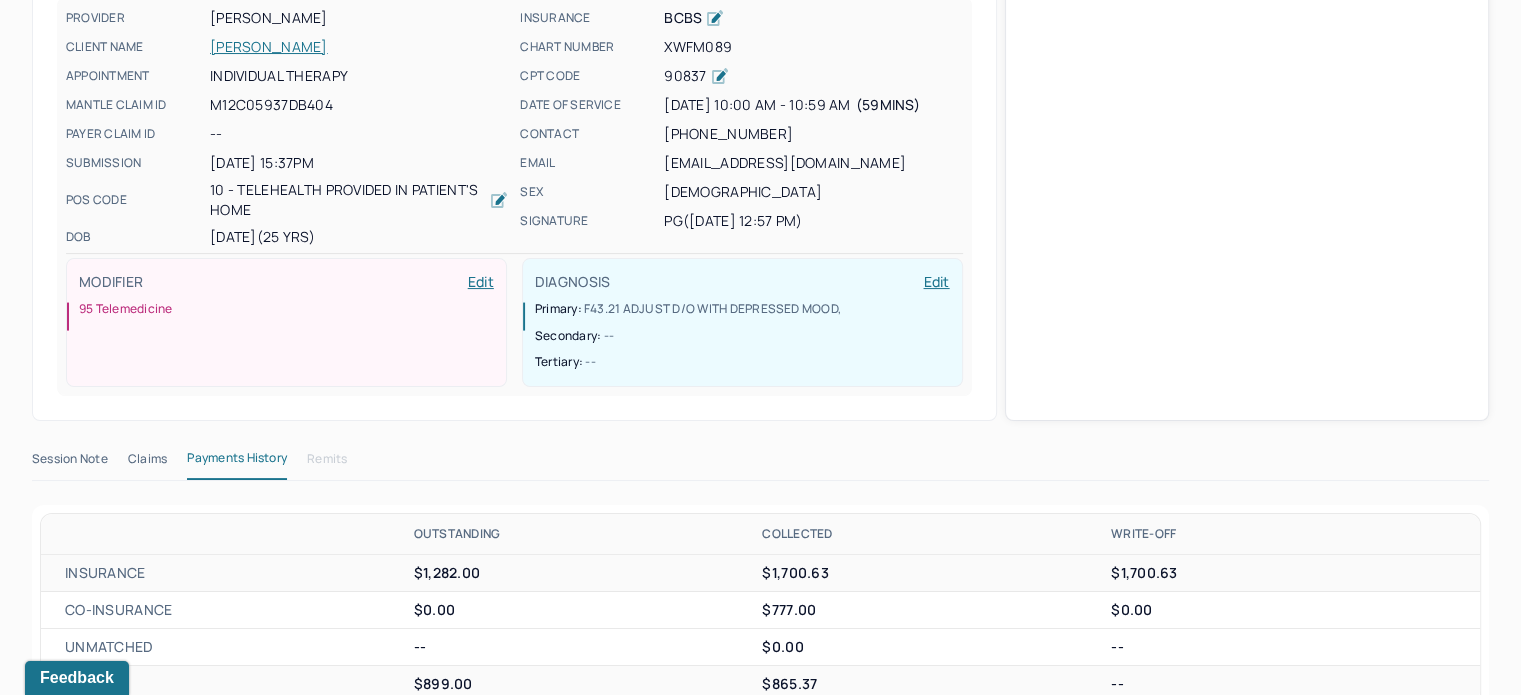 scroll, scrollTop: 269, scrollLeft: 0, axis: vertical 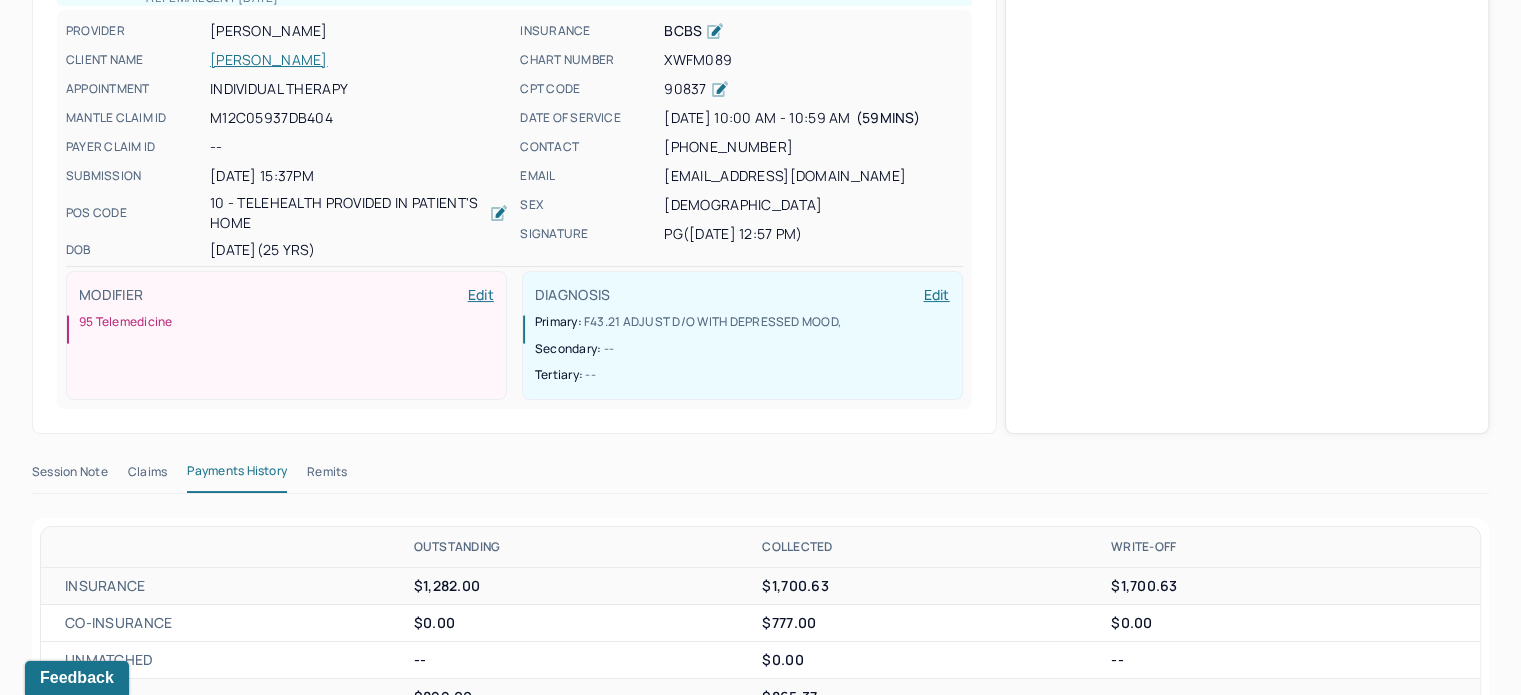 click on "Remits" at bounding box center [327, 476] 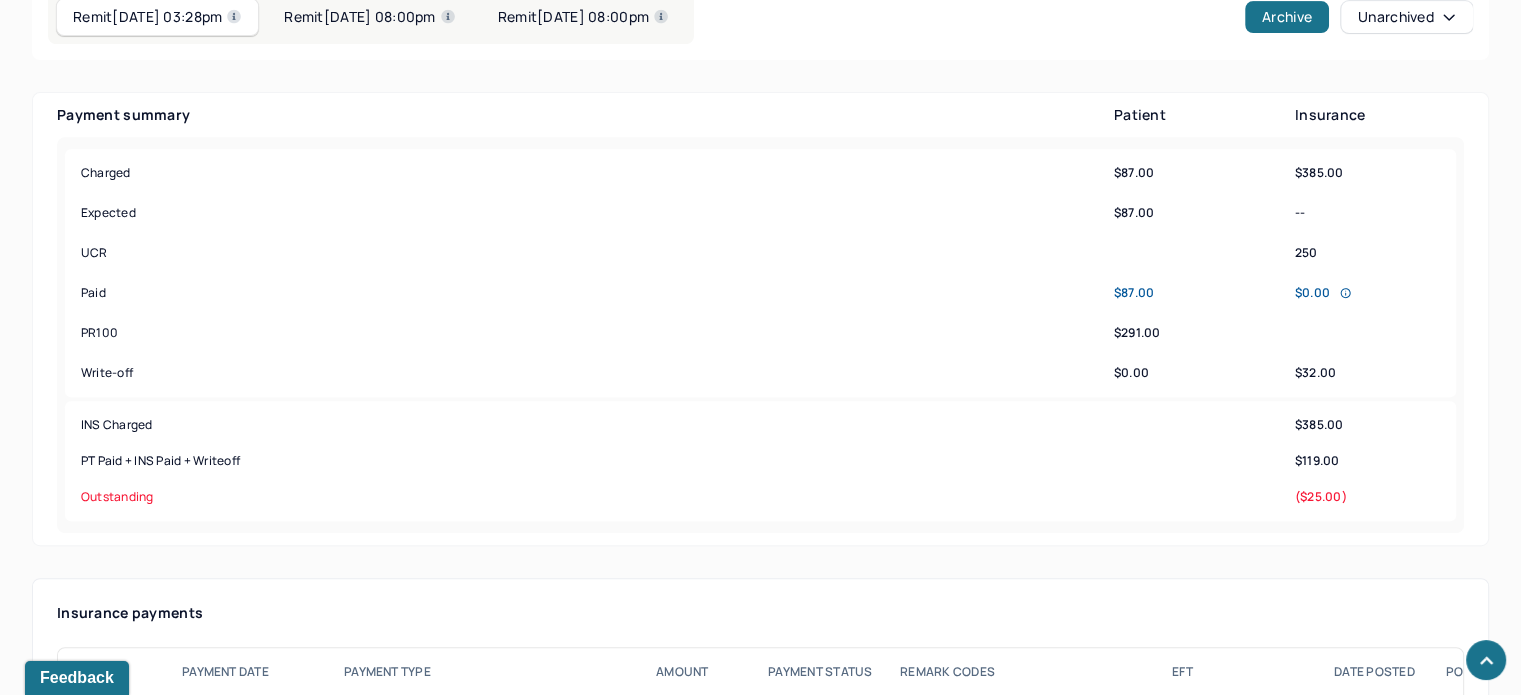 scroll, scrollTop: 671, scrollLeft: 0, axis: vertical 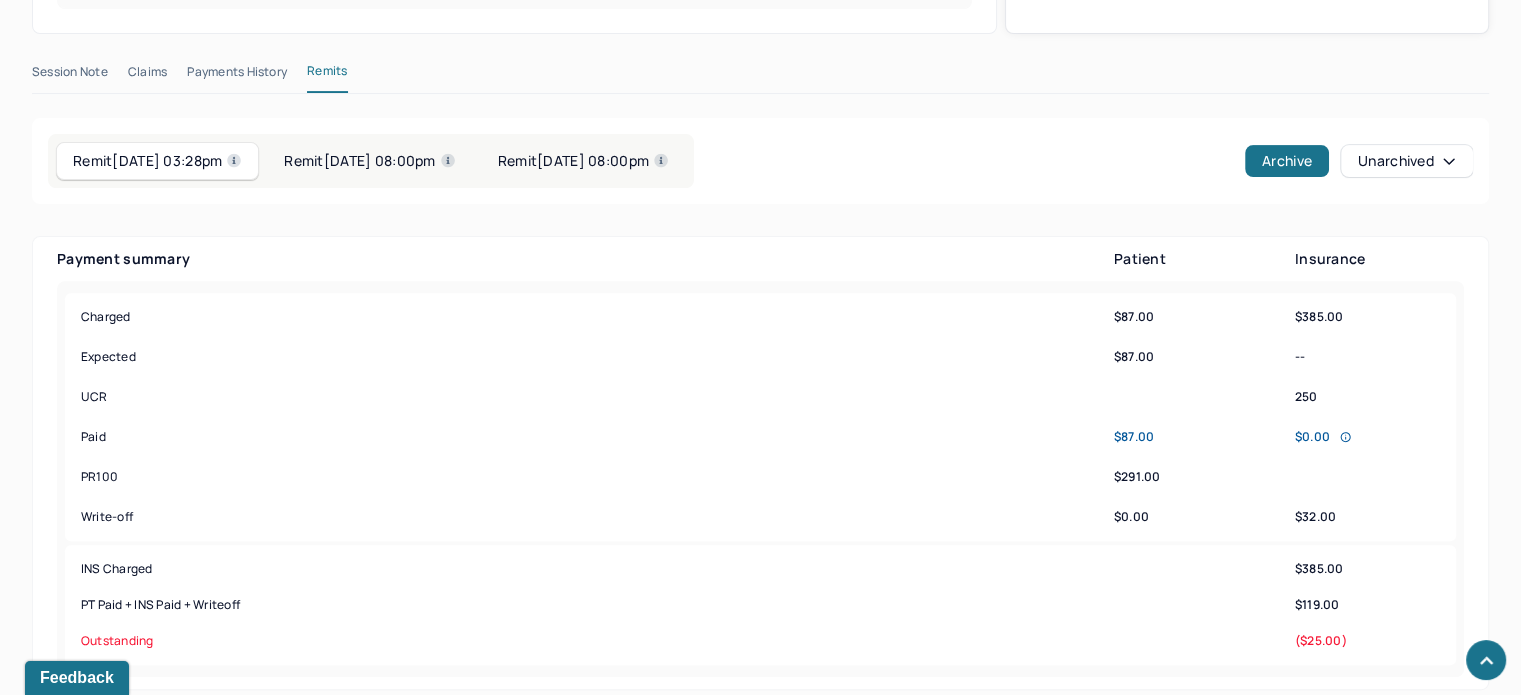 drag, startPoint x: 205, startPoint y: 58, endPoint x: 228, endPoint y: 63, distance: 23.537205 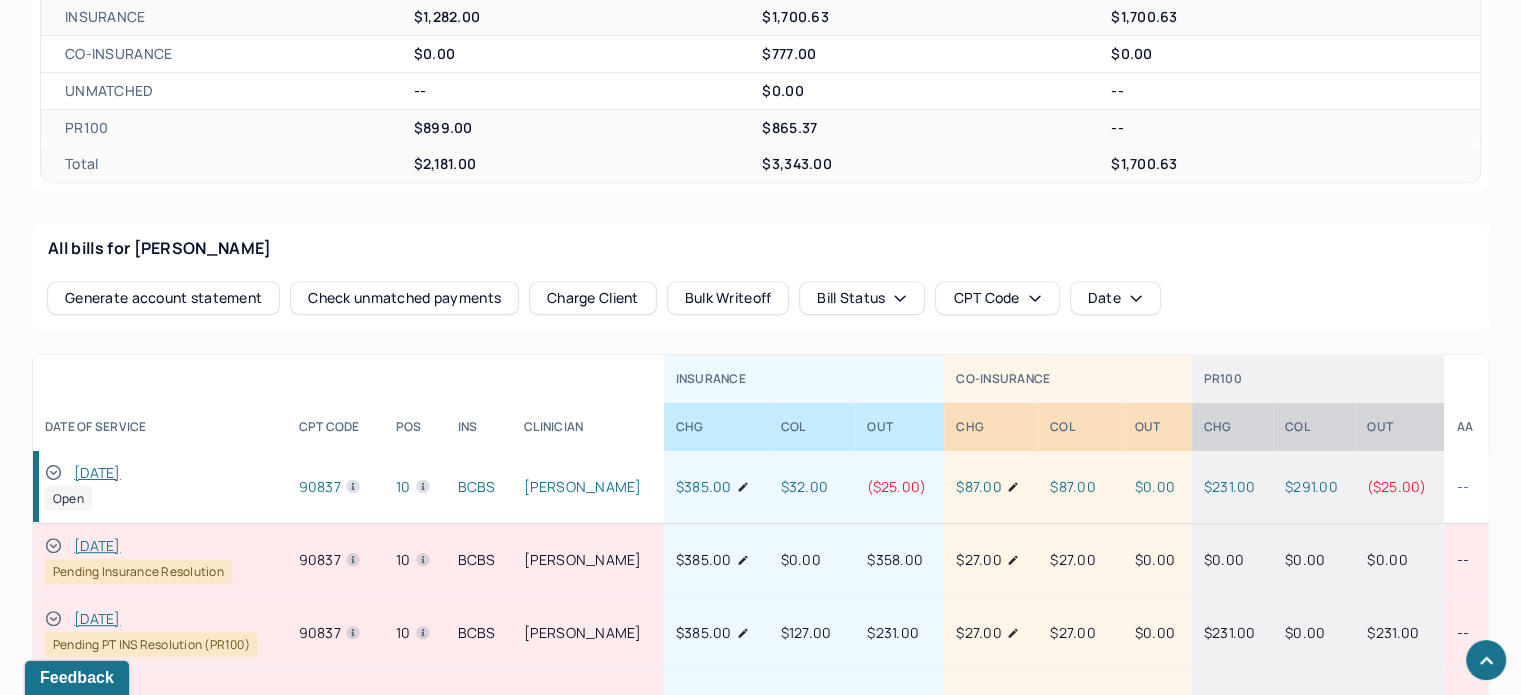 scroll, scrollTop: 871, scrollLeft: 0, axis: vertical 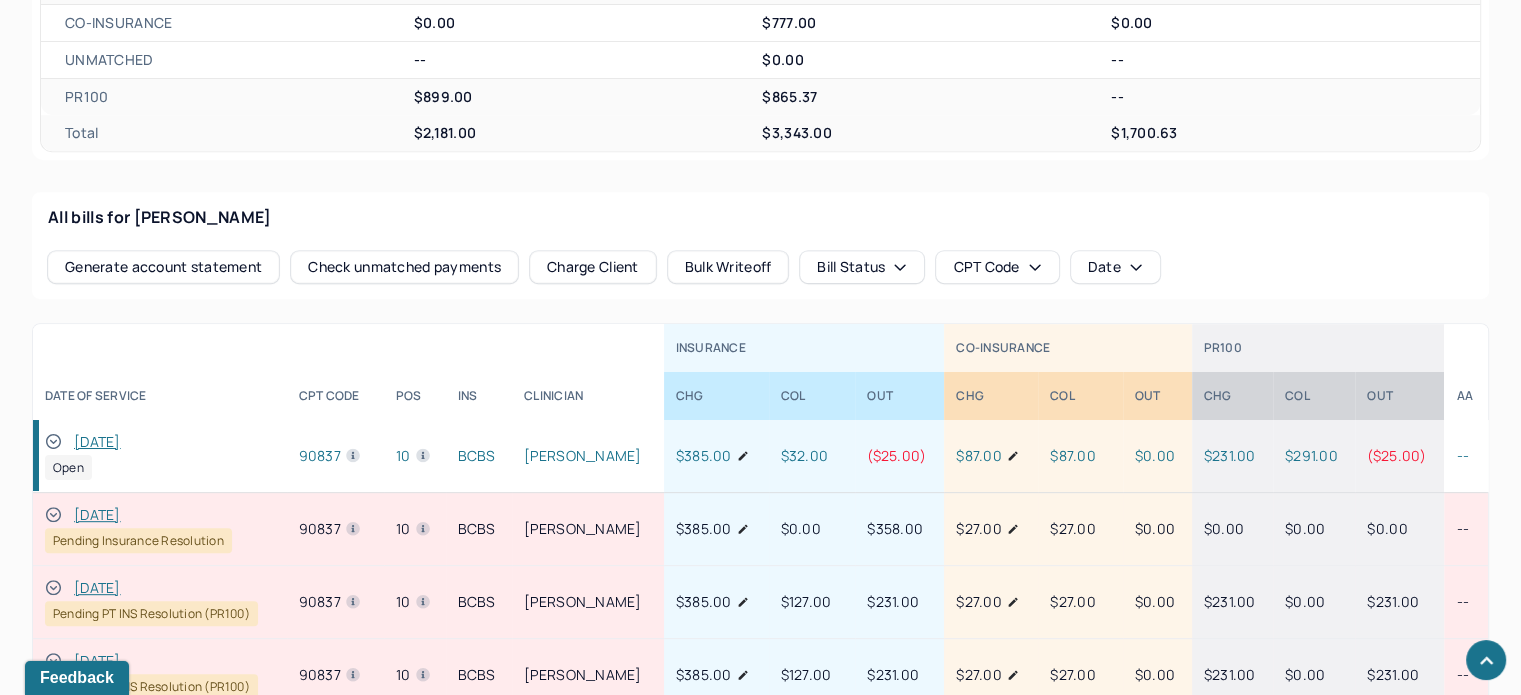 click 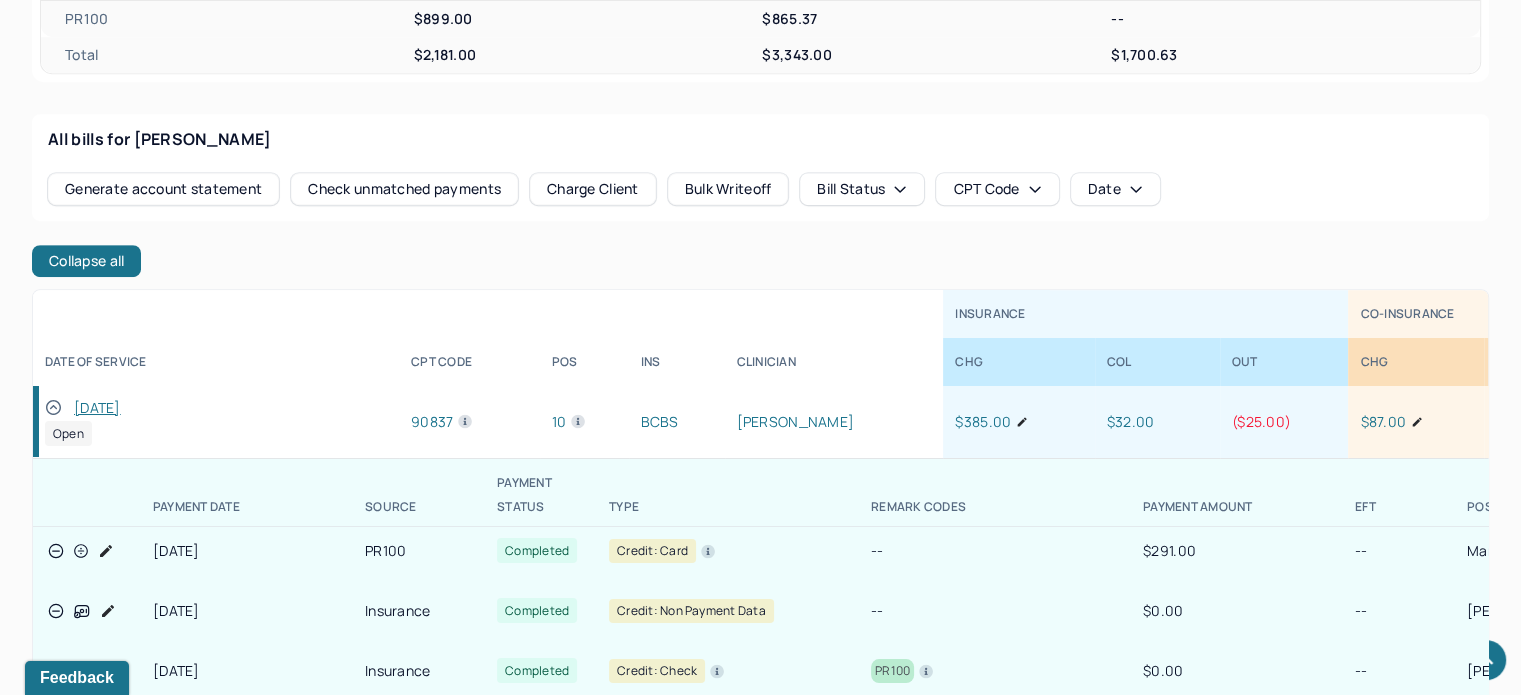 scroll, scrollTop: 1071, scrollLeft: 0, axis: vertical 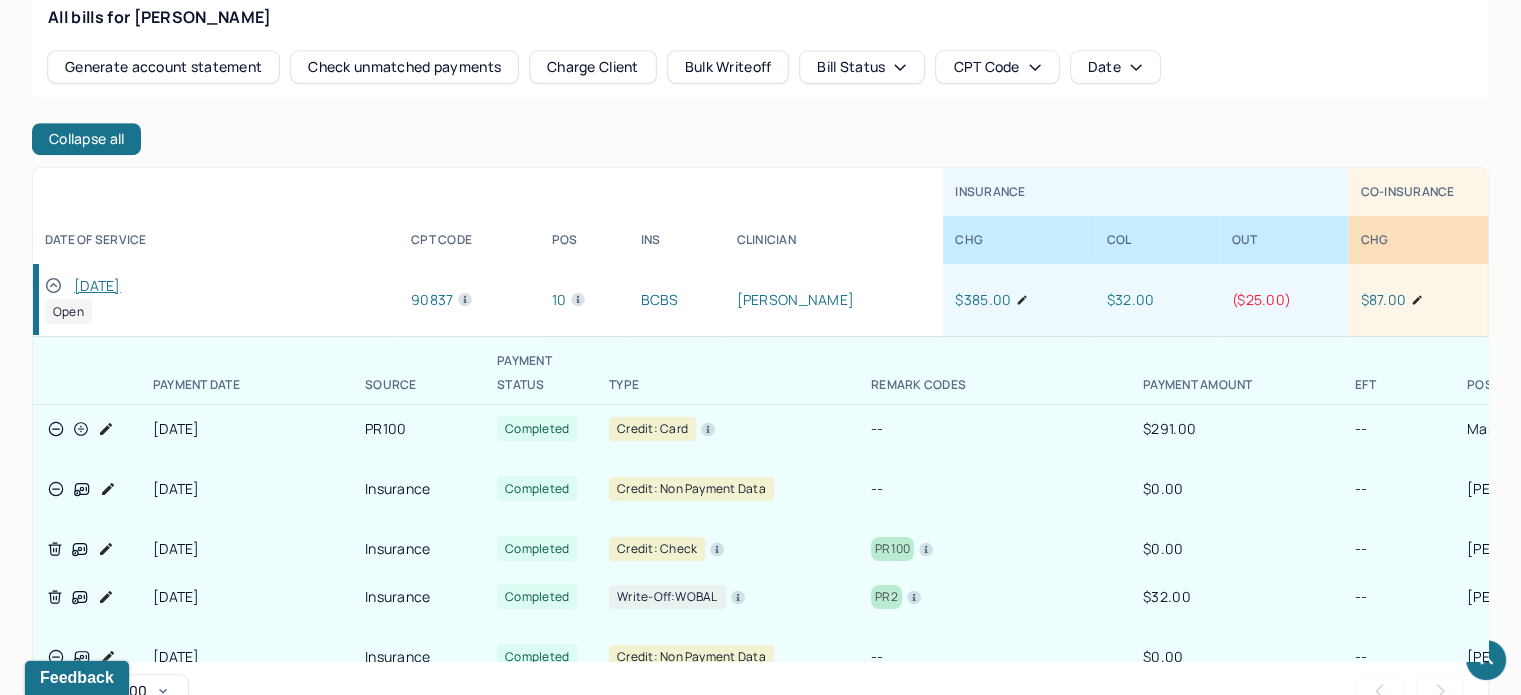 drag, startPoint x: 878, startPoint y: 635, endPoint x: 856, endPoint y: 636, distance: 22.022715 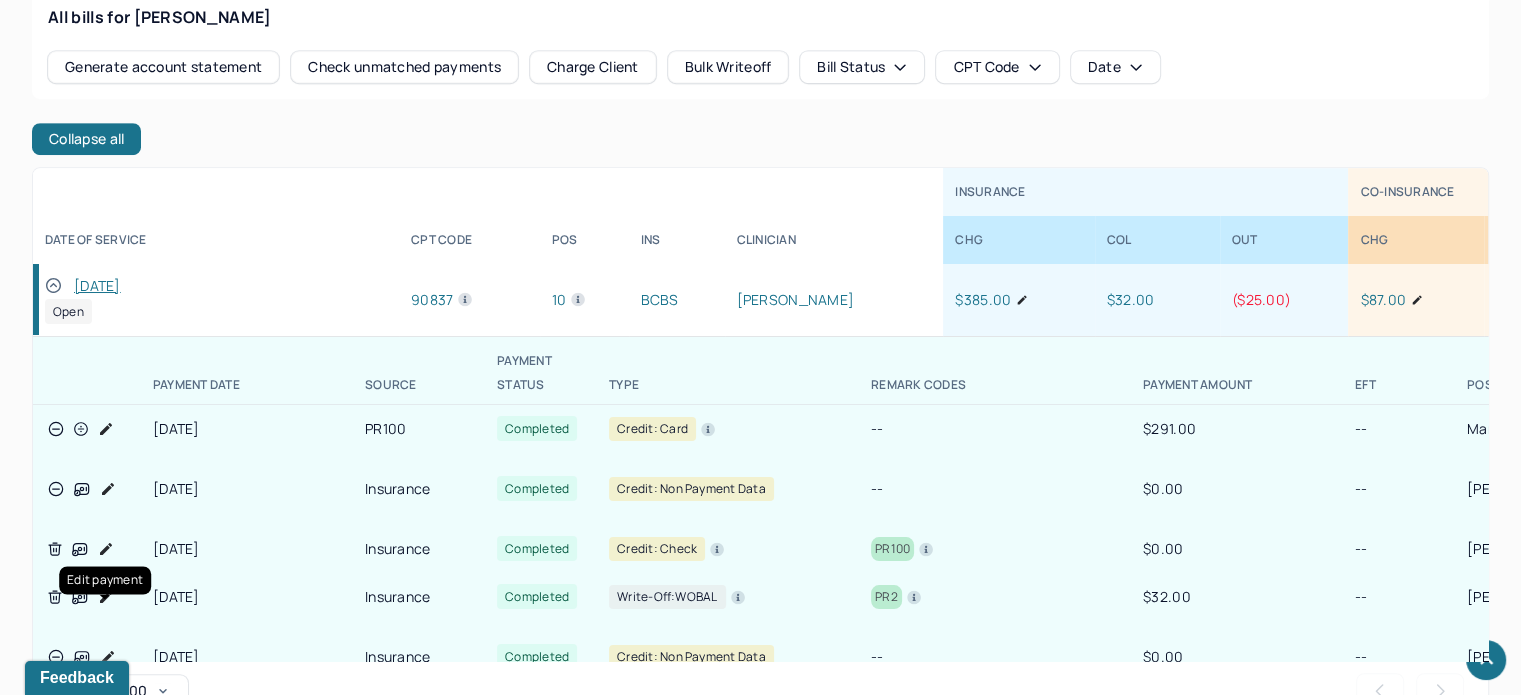 click 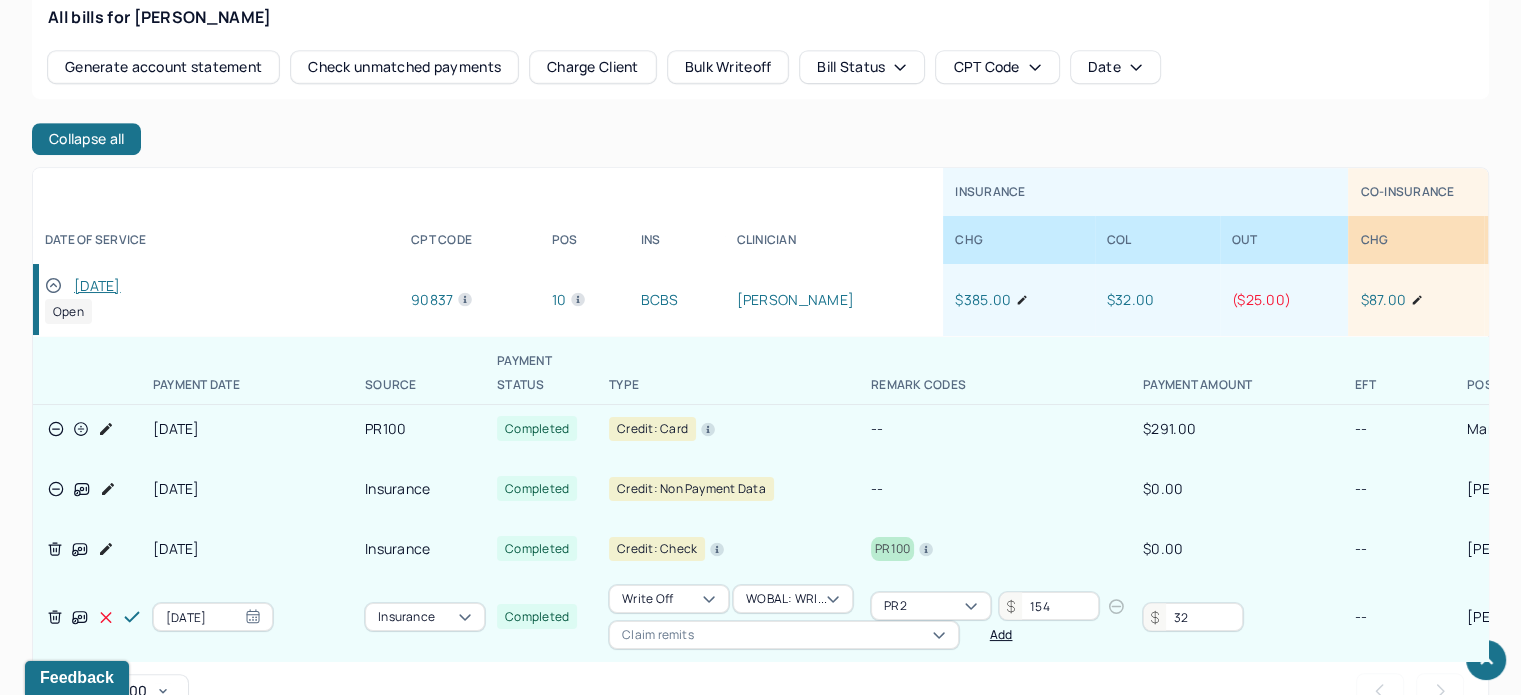 click on "32" at bounding box center (1193, 617) 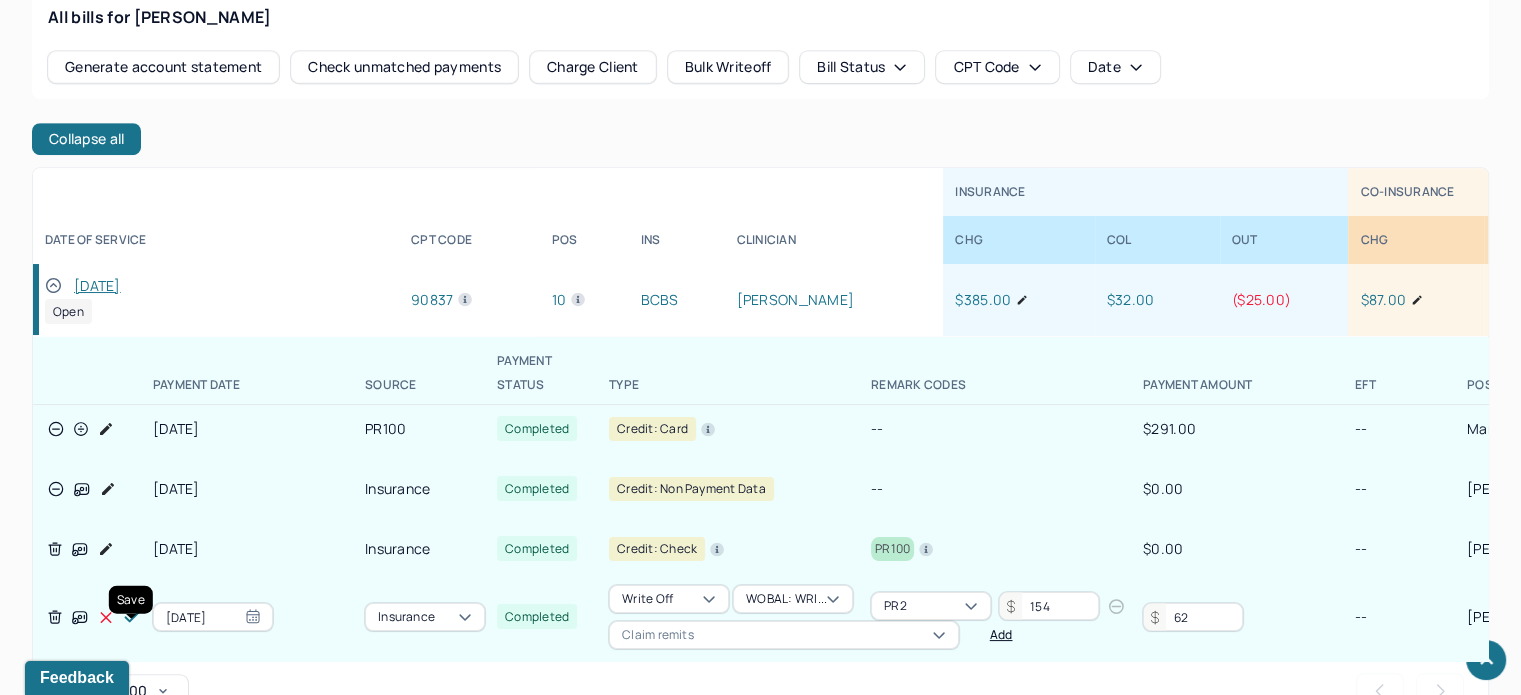 type on "62" 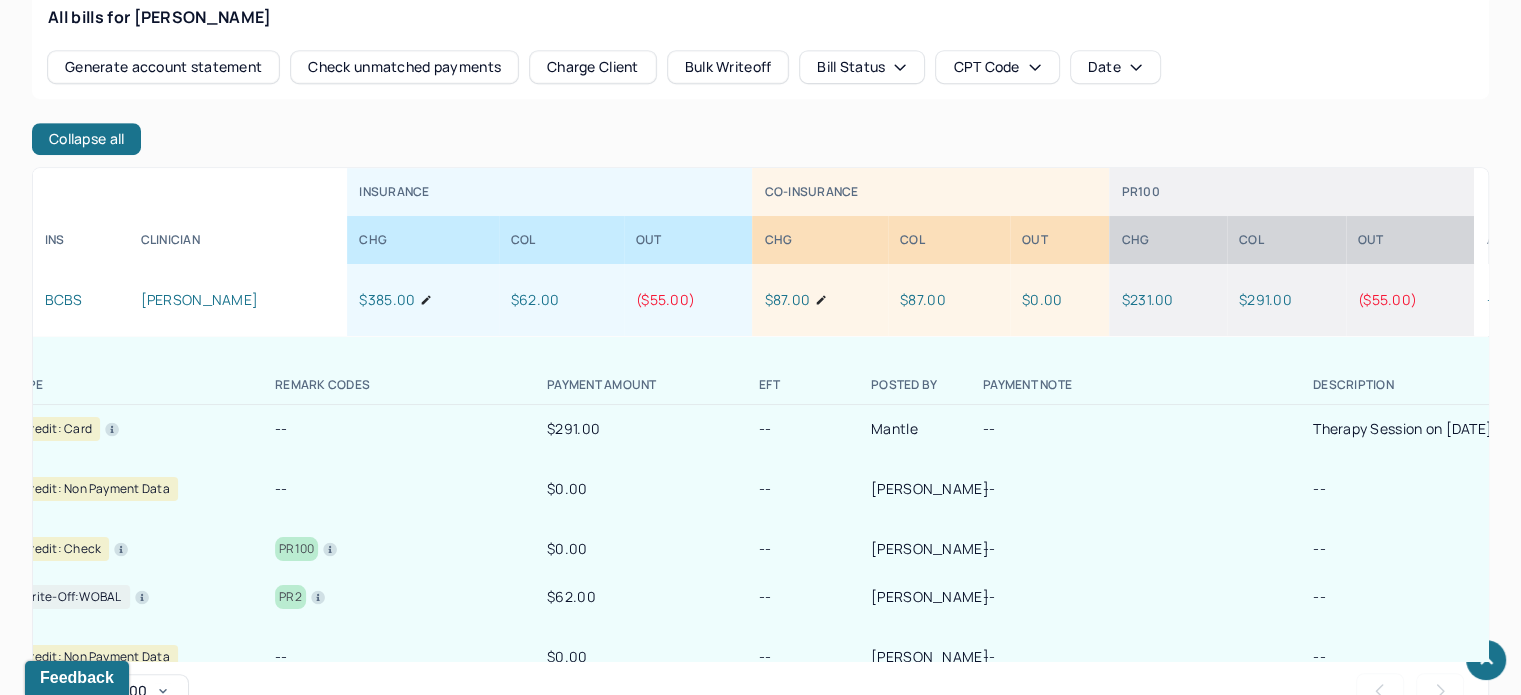 scroll, scrollTop: 181, scrollLeft: 658, axis: both 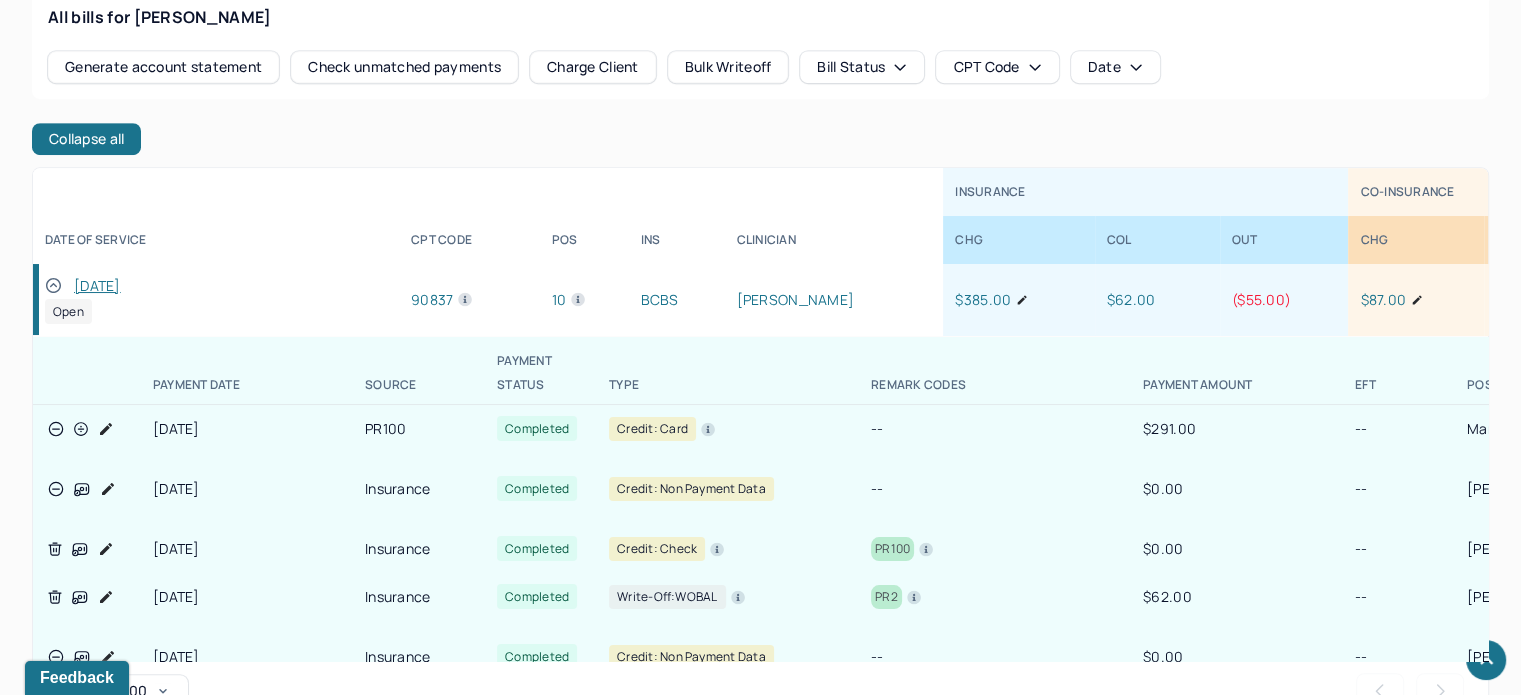 click 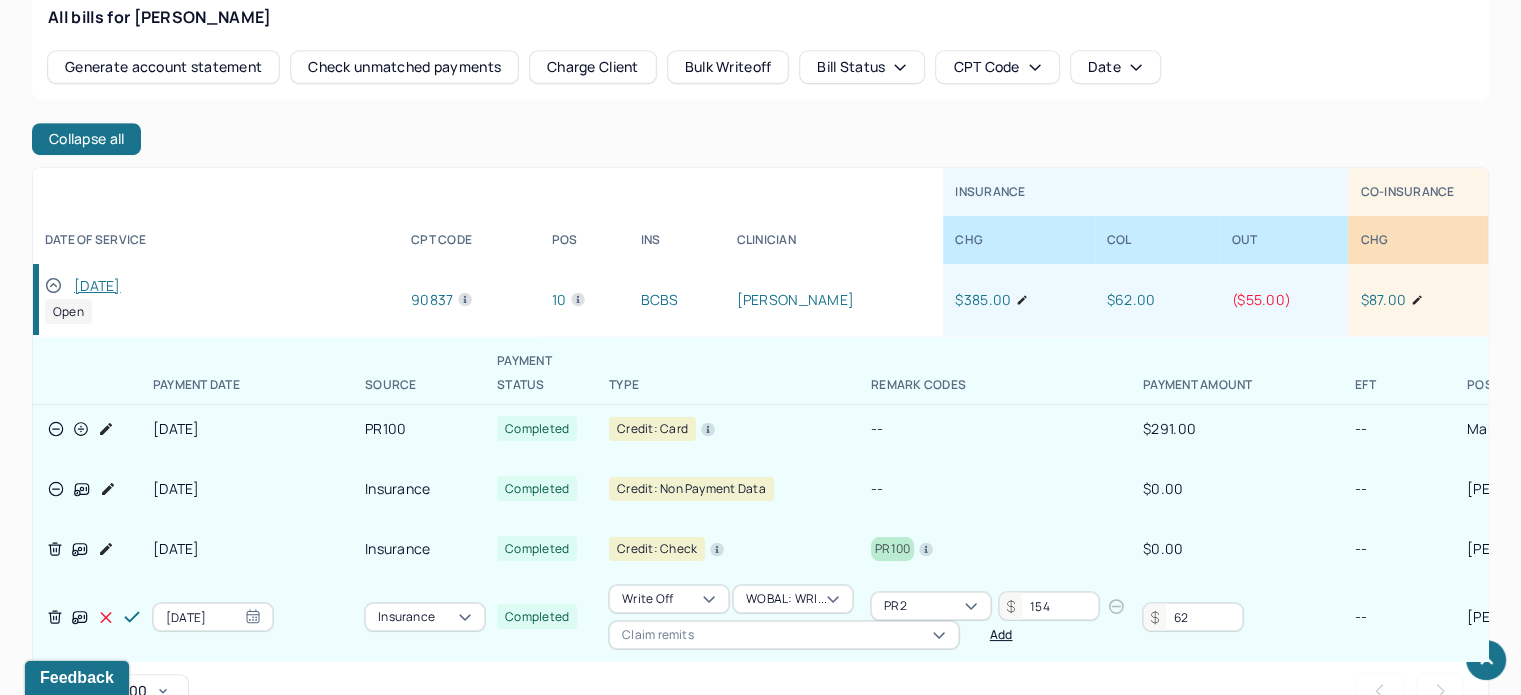 click on "62" at bounding box center (1193, 617) 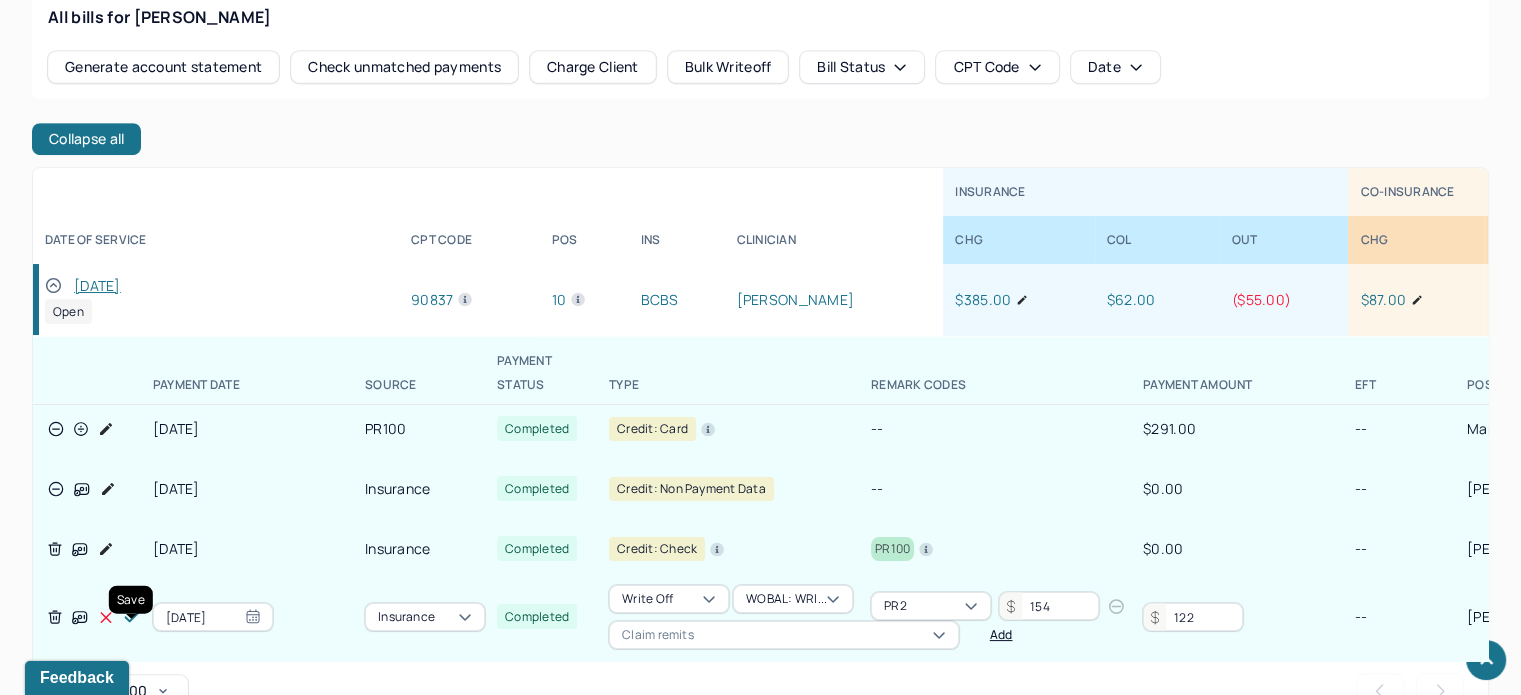 type on "122" 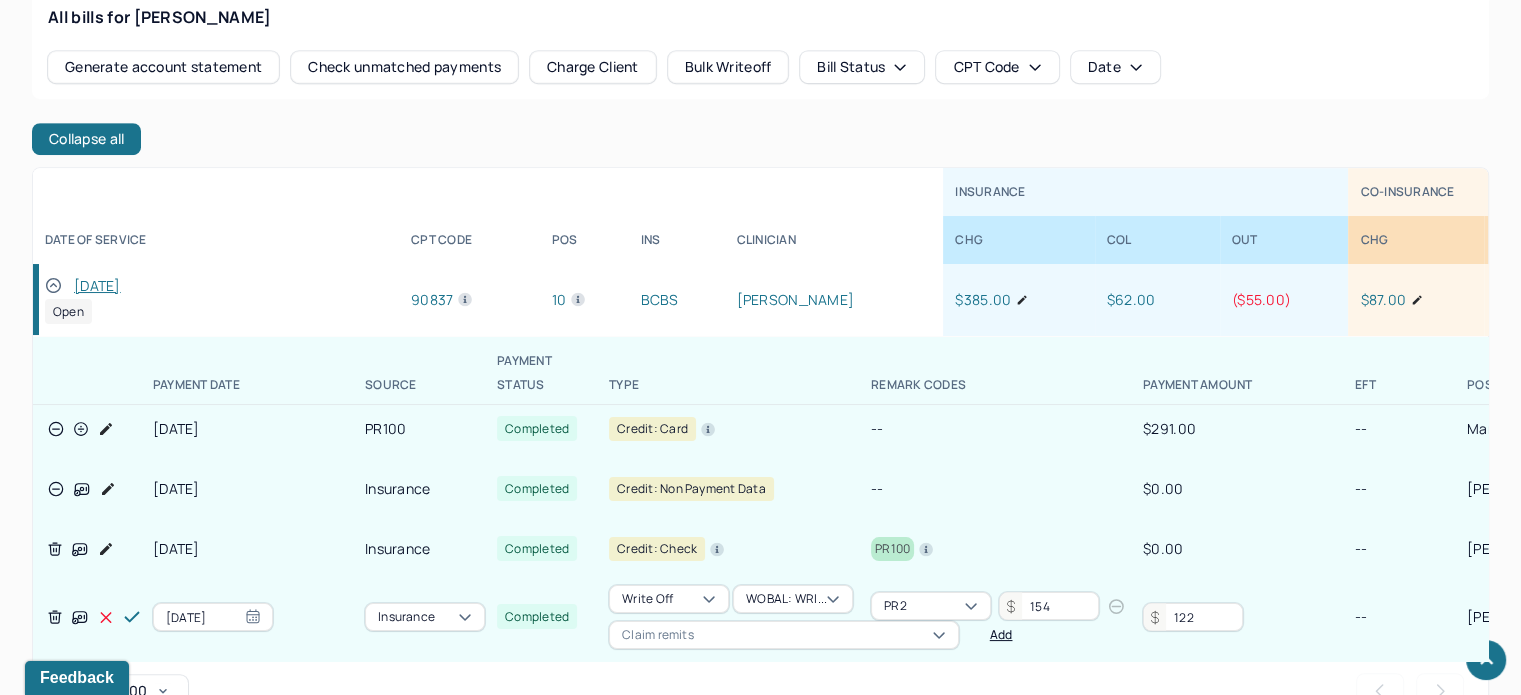 click 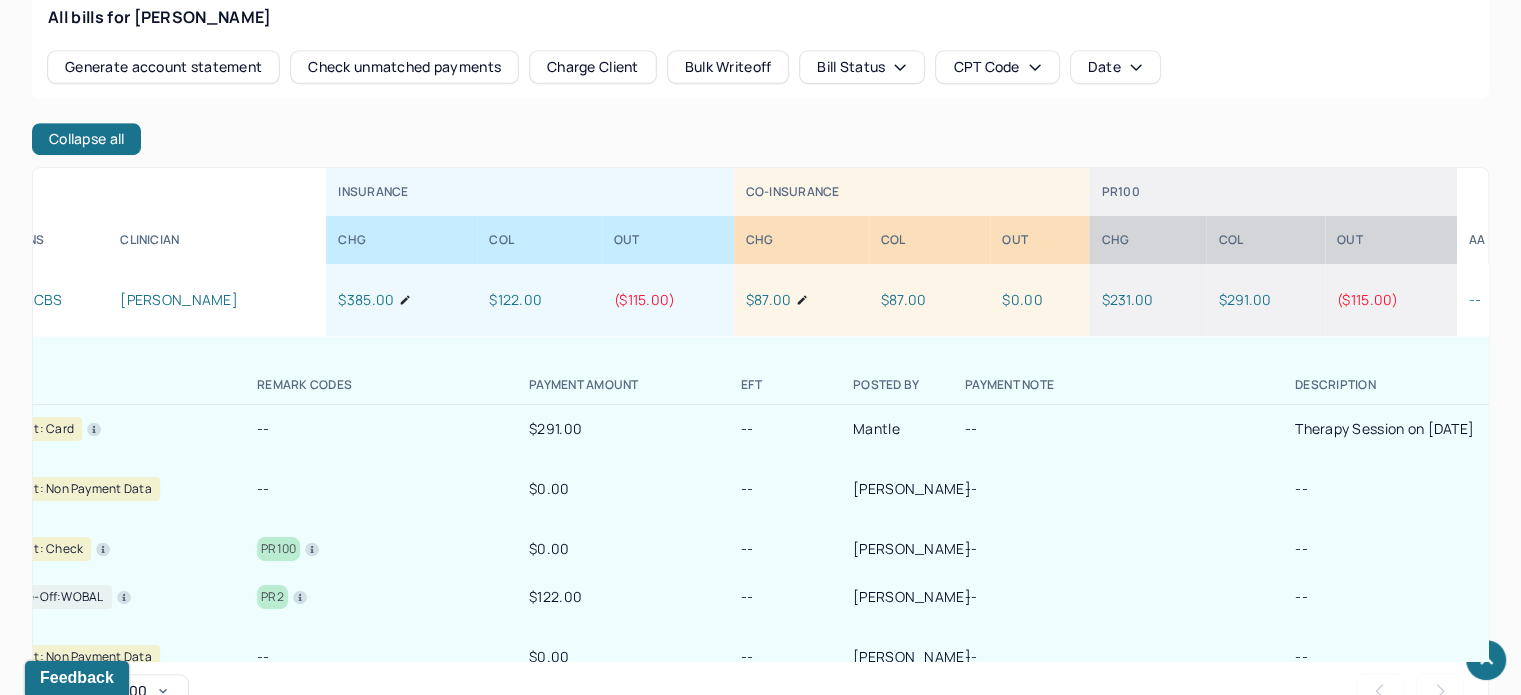 scroll, scrollTop: 181, scrollLeft: 658, axis: both 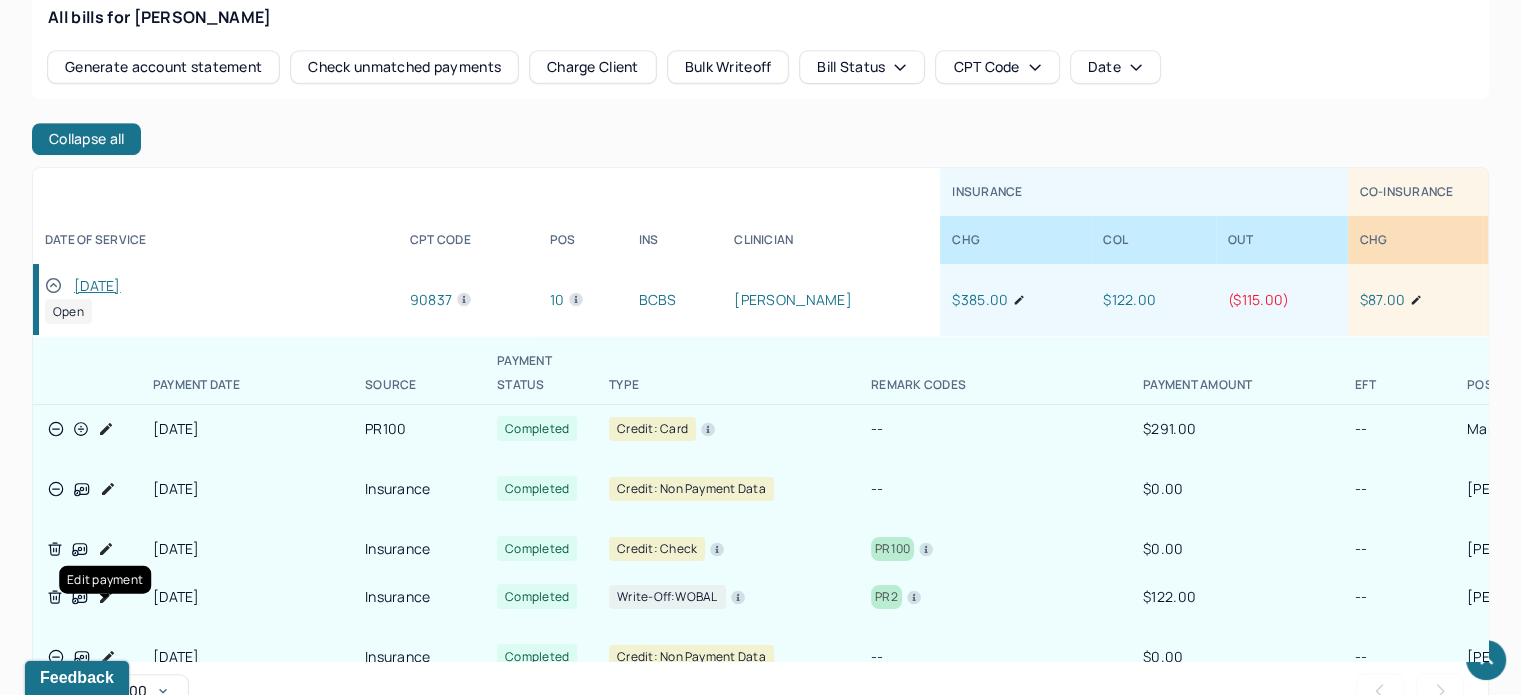 click 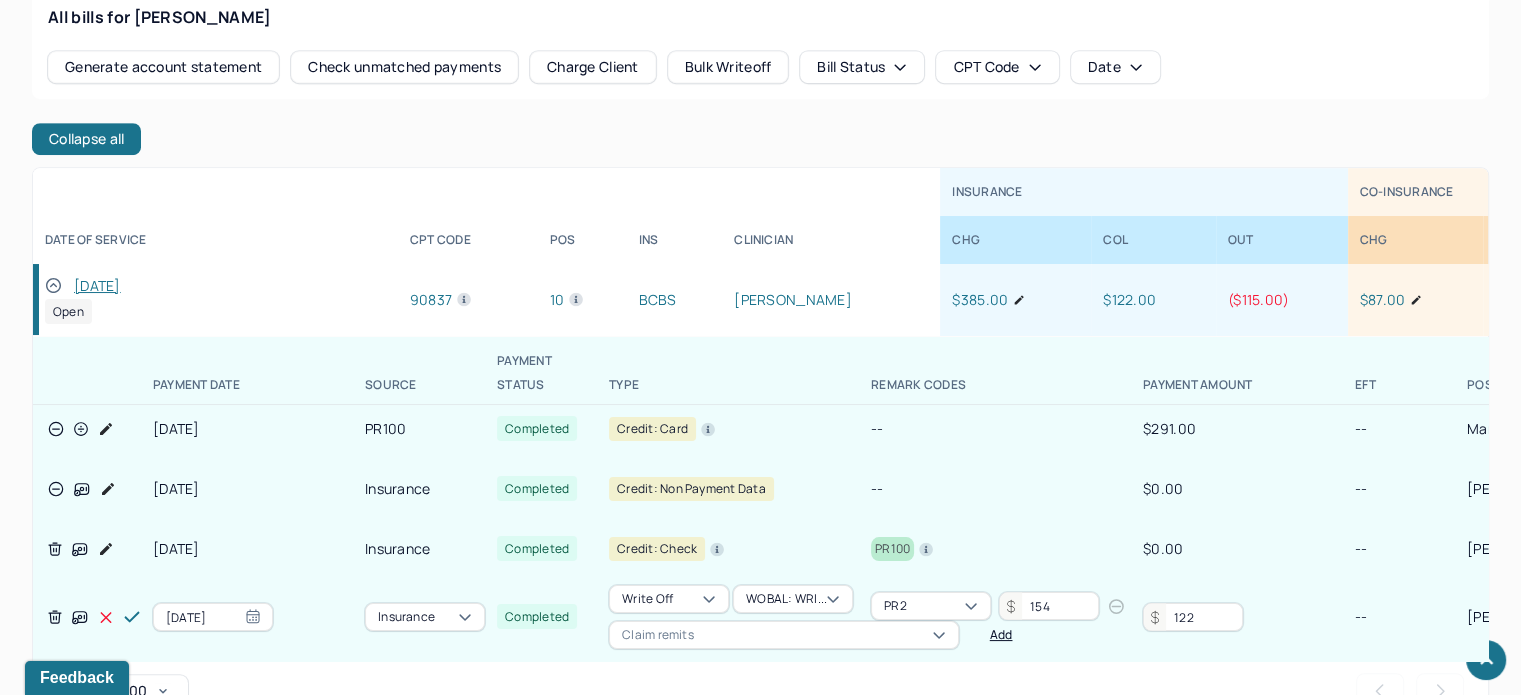 click on "122" at bounding box center (1193, 617) 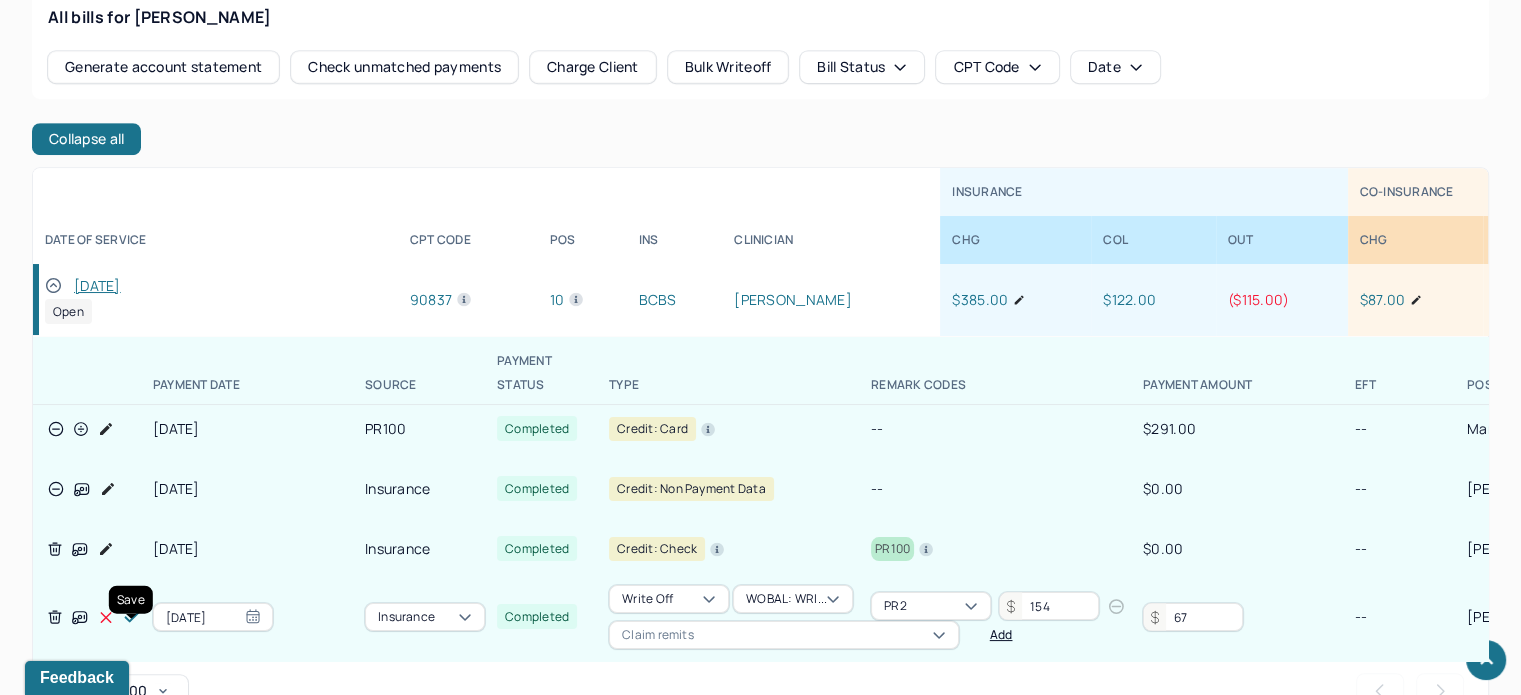 type on "67" 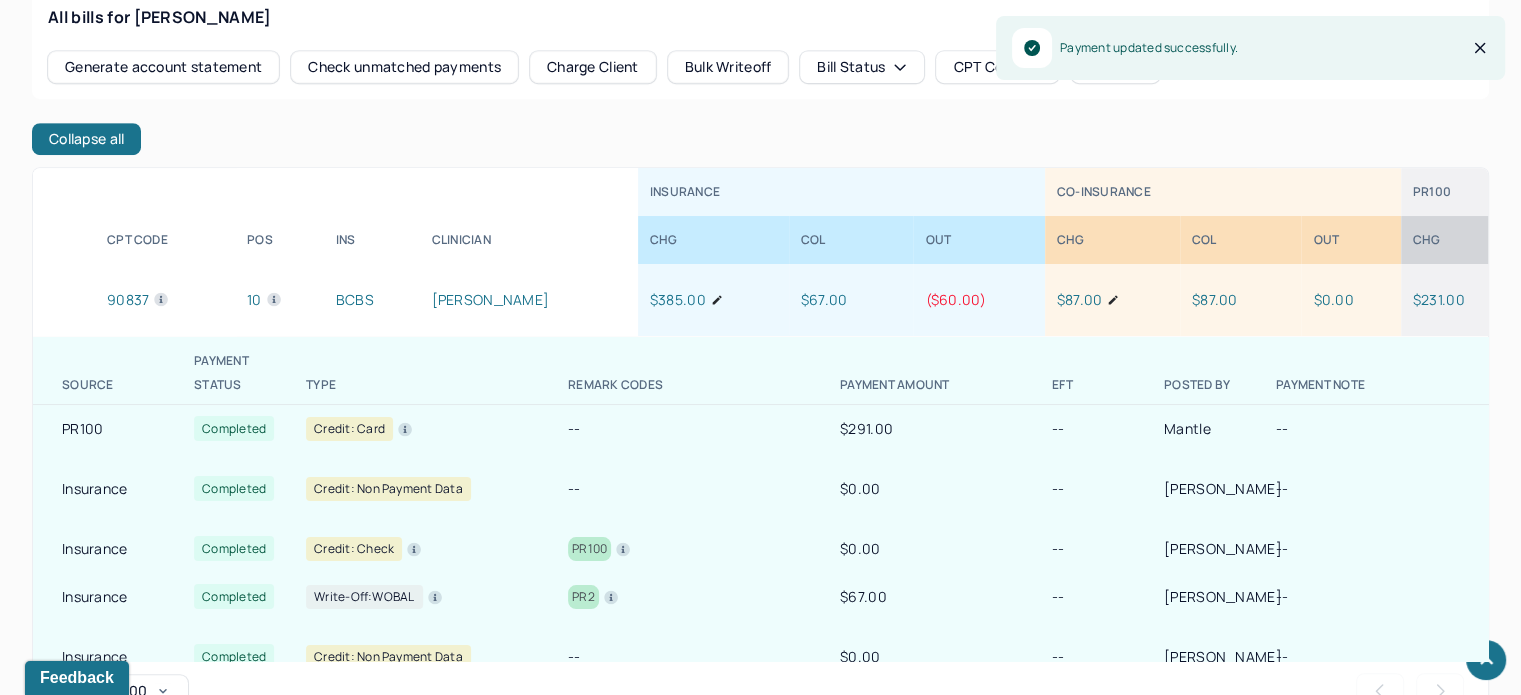 scroll, scrollTop: 181, scrollLeft: 304, axis: both 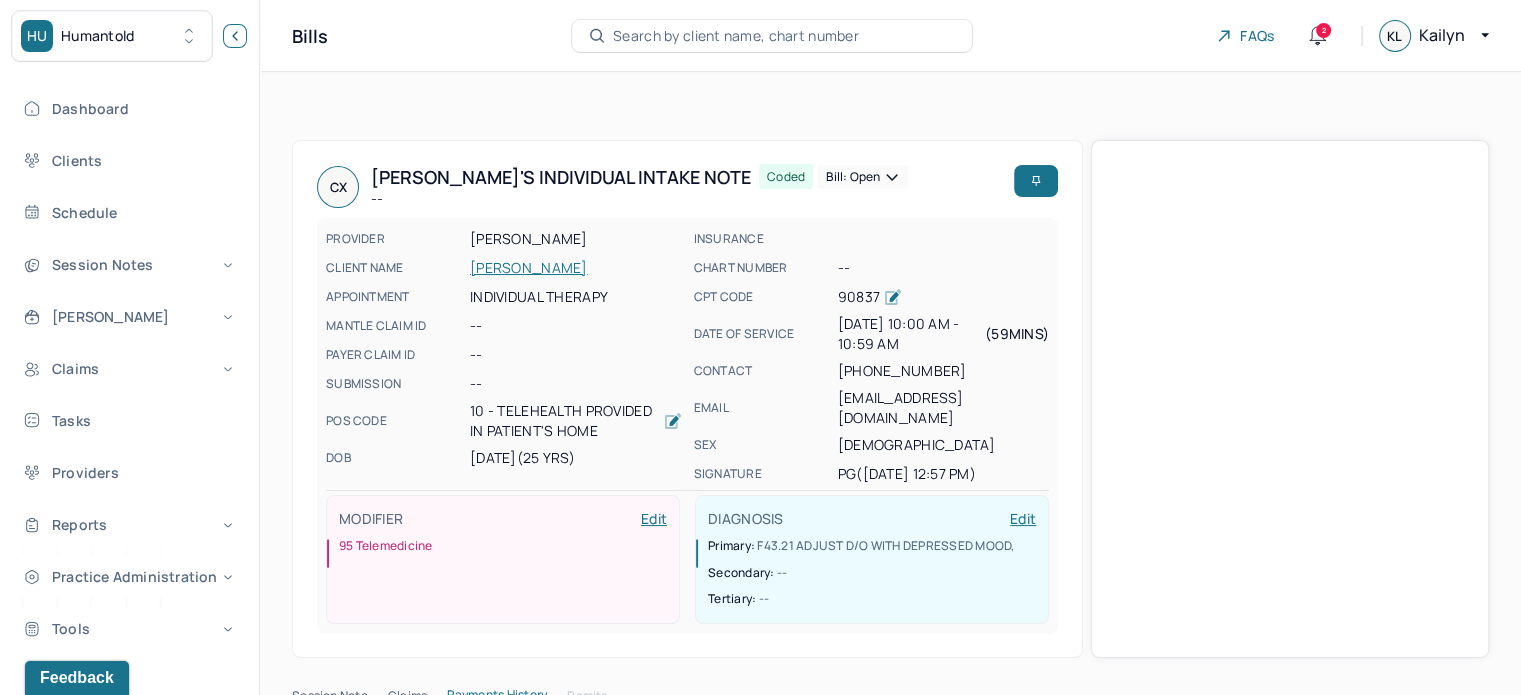 click at bounding box center (235, 36) 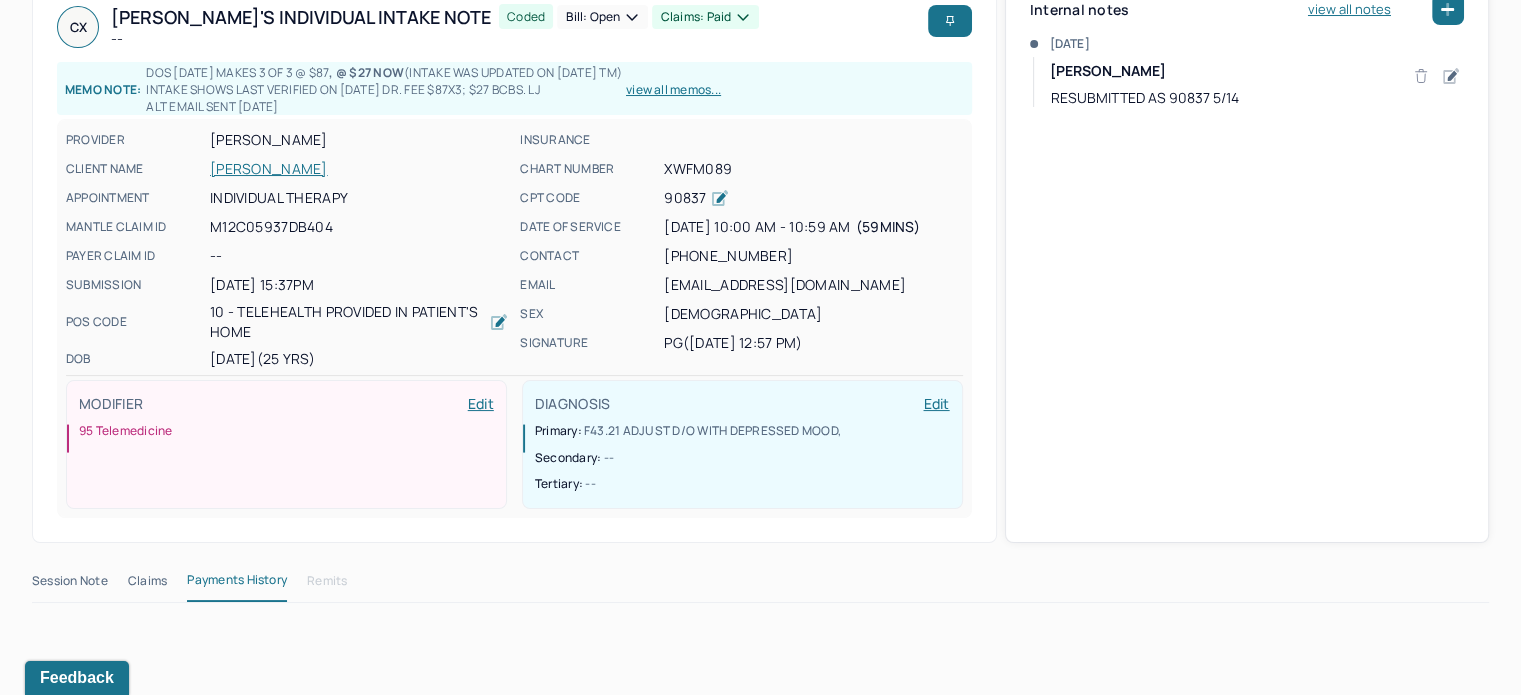 scroll, scrollTop: 400, scrollLeft: 0, axis: vertical 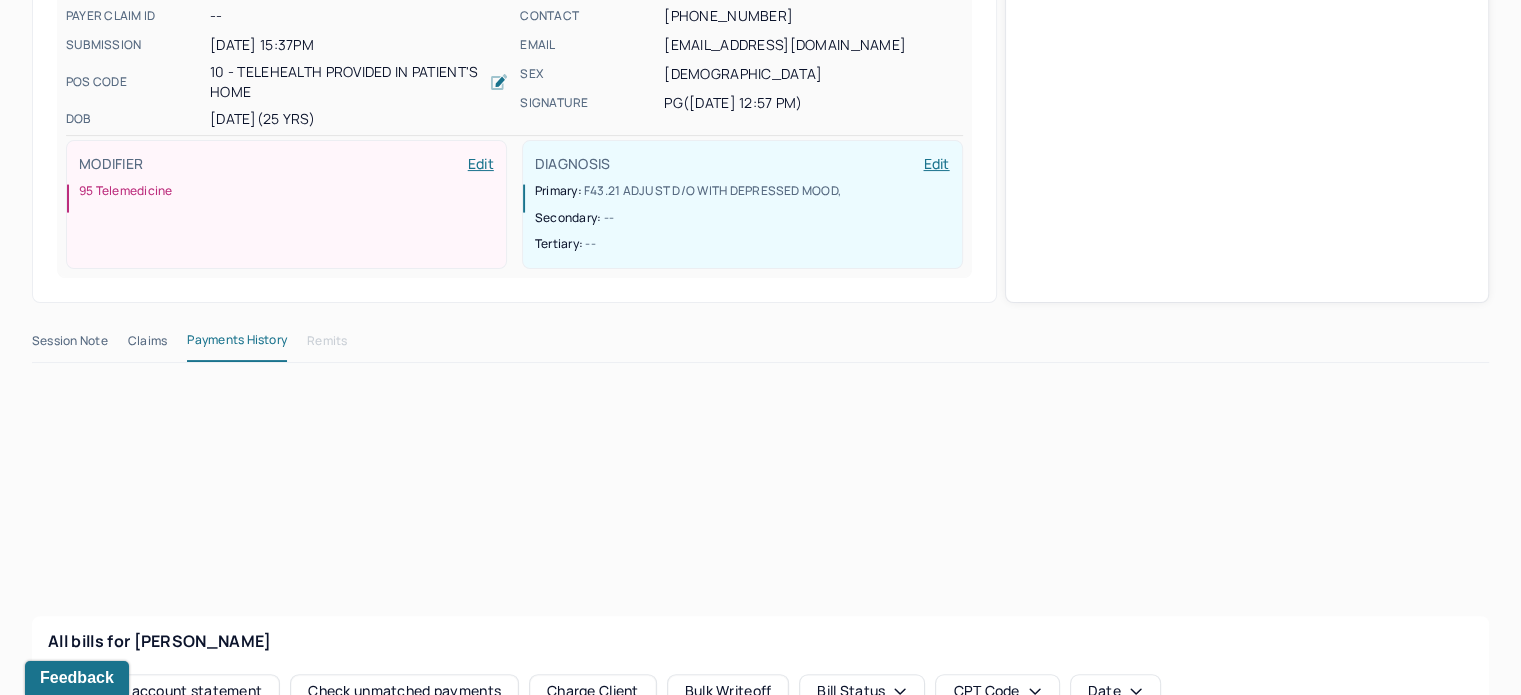 click on "Claims" at bounding box center (147, 345) 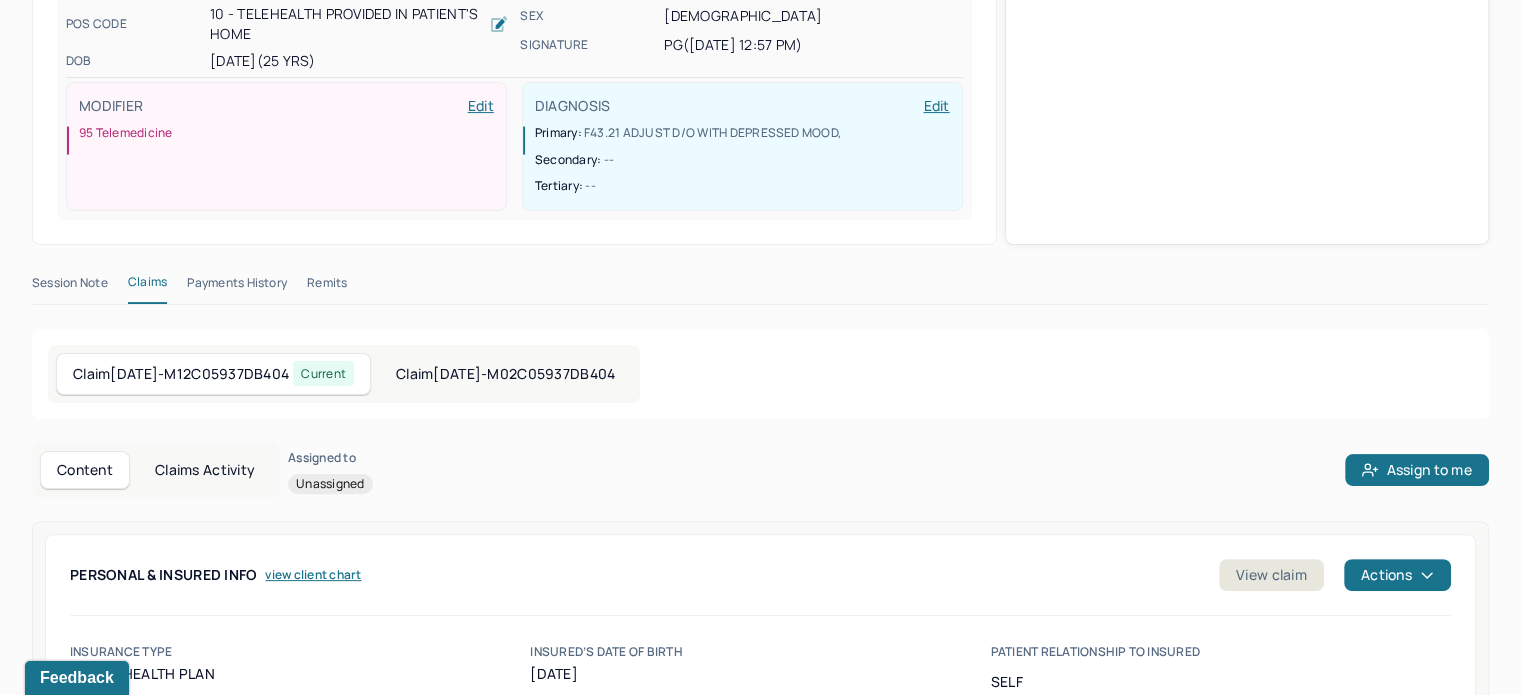 scroll, scrollTop: 401, scrollLeft: 0, axis: vertical 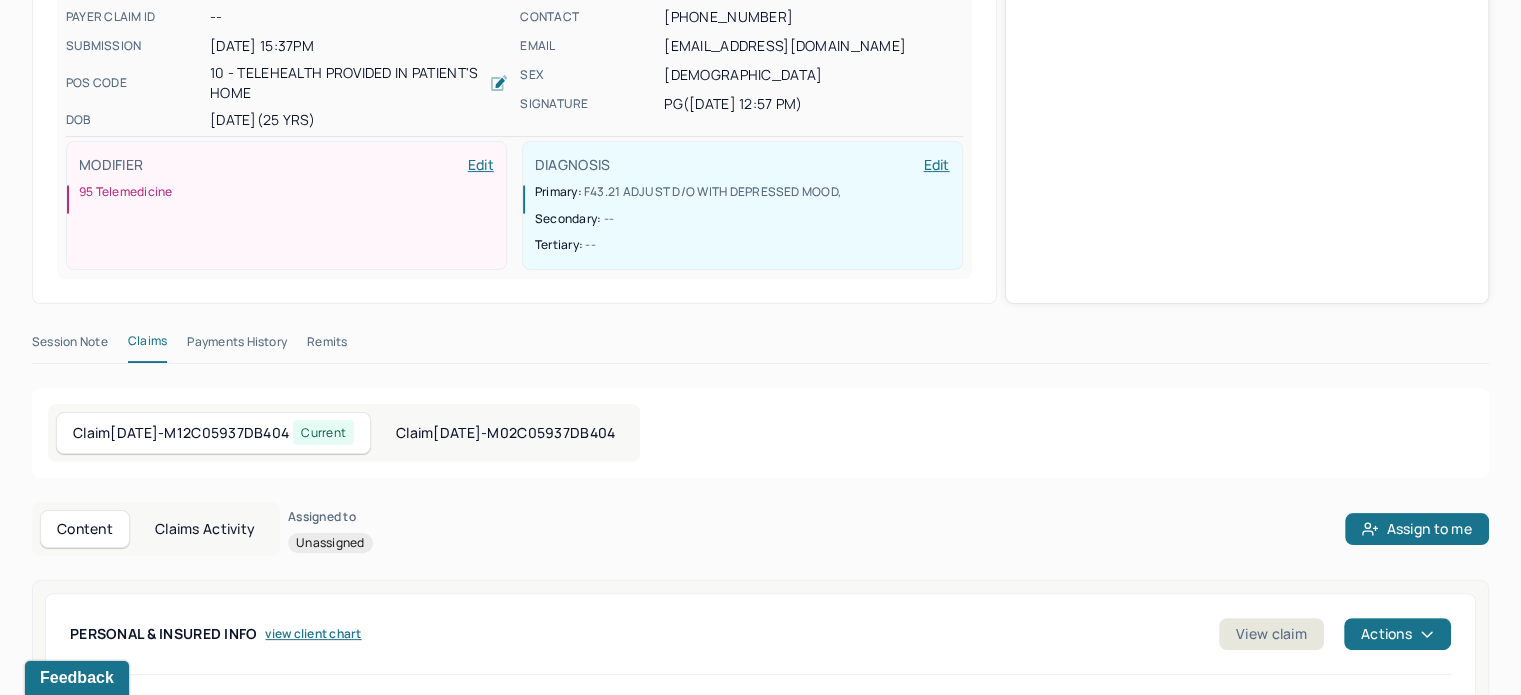 click on "Session Note     Claims     Payments History     Remits" at bounding box center [760, 346] 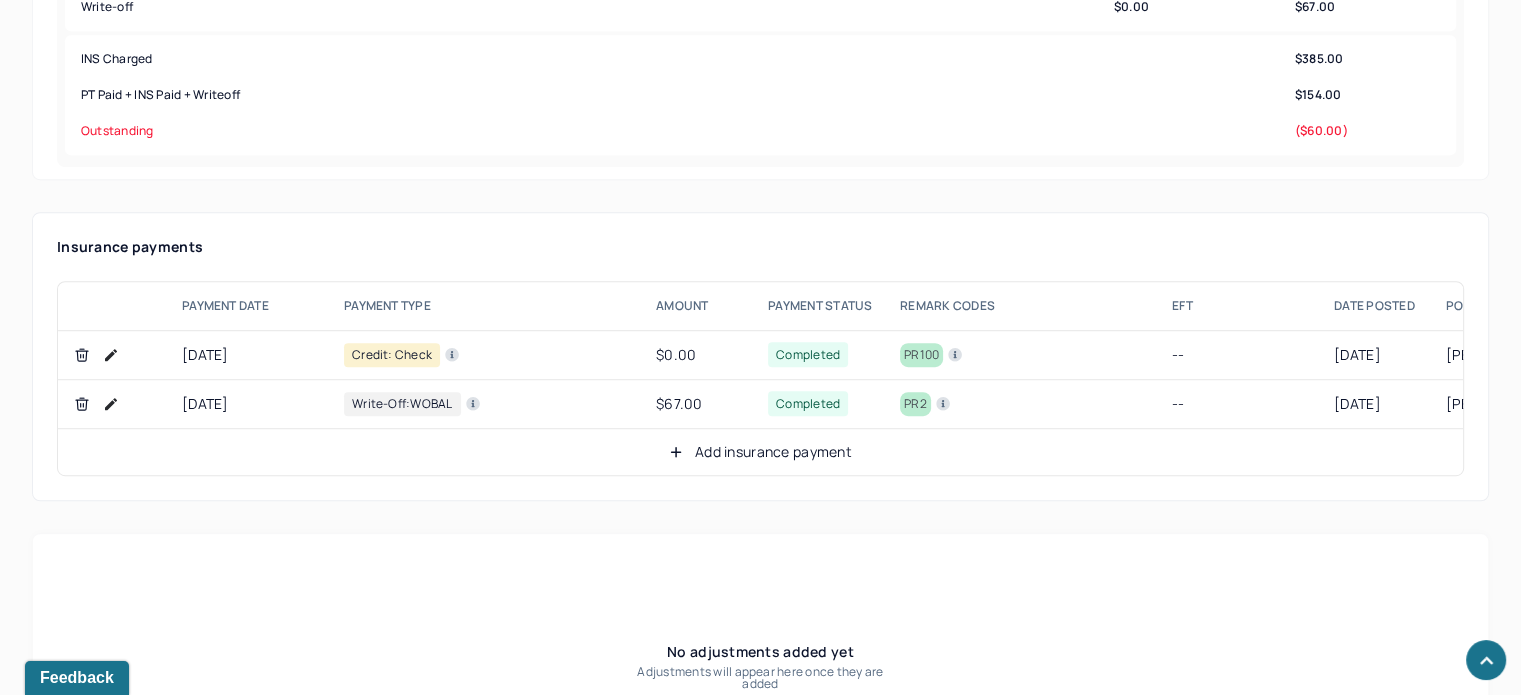 scroll, scrollTop: 1201, scrollLeft: 0, axis: vertical 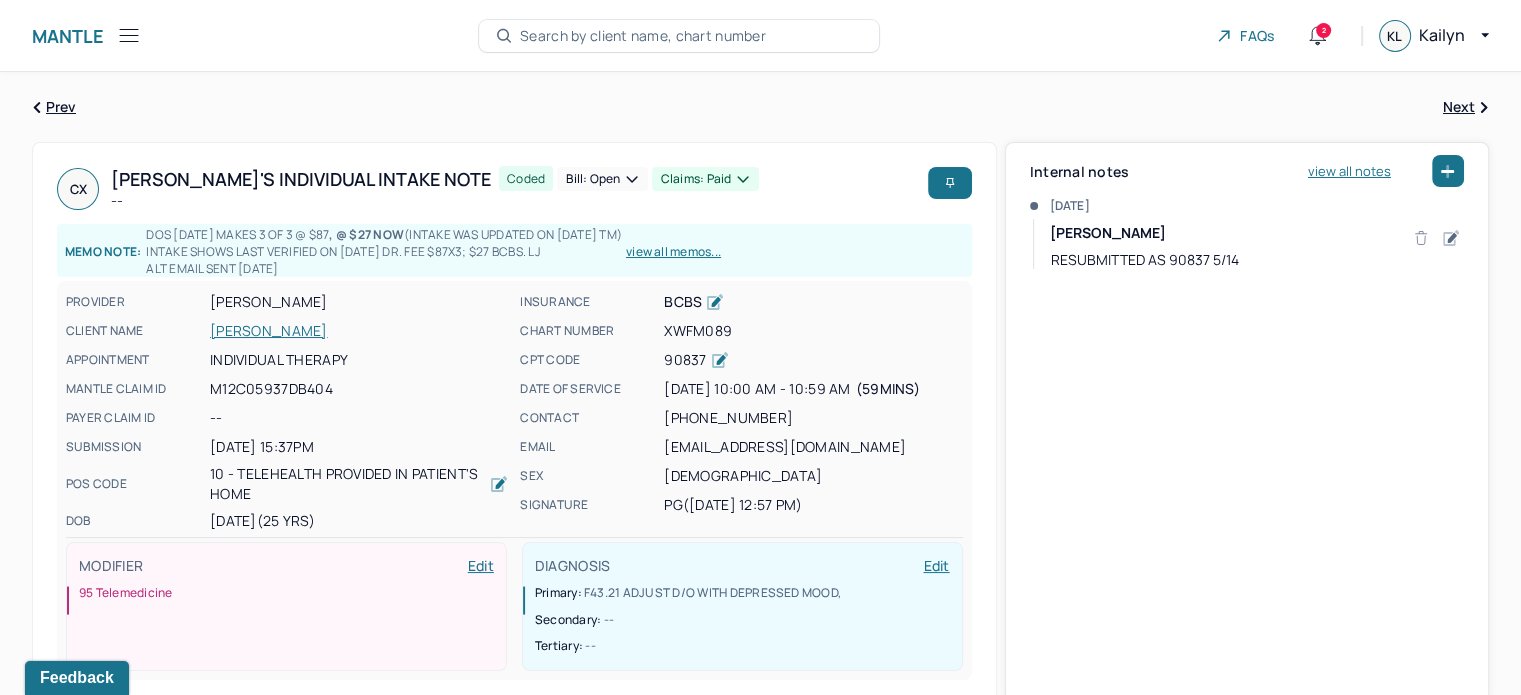 click on "Prev" at bounding box center (54, 107) 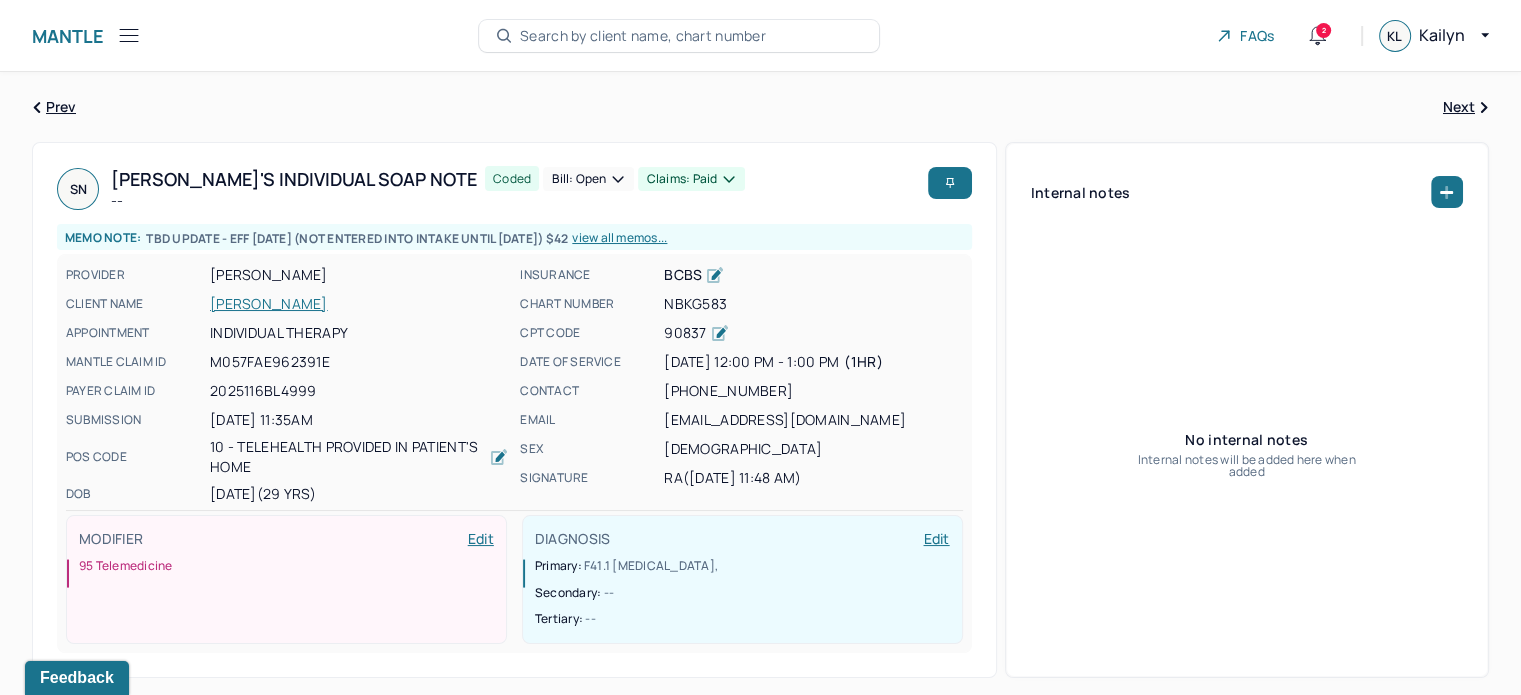 click 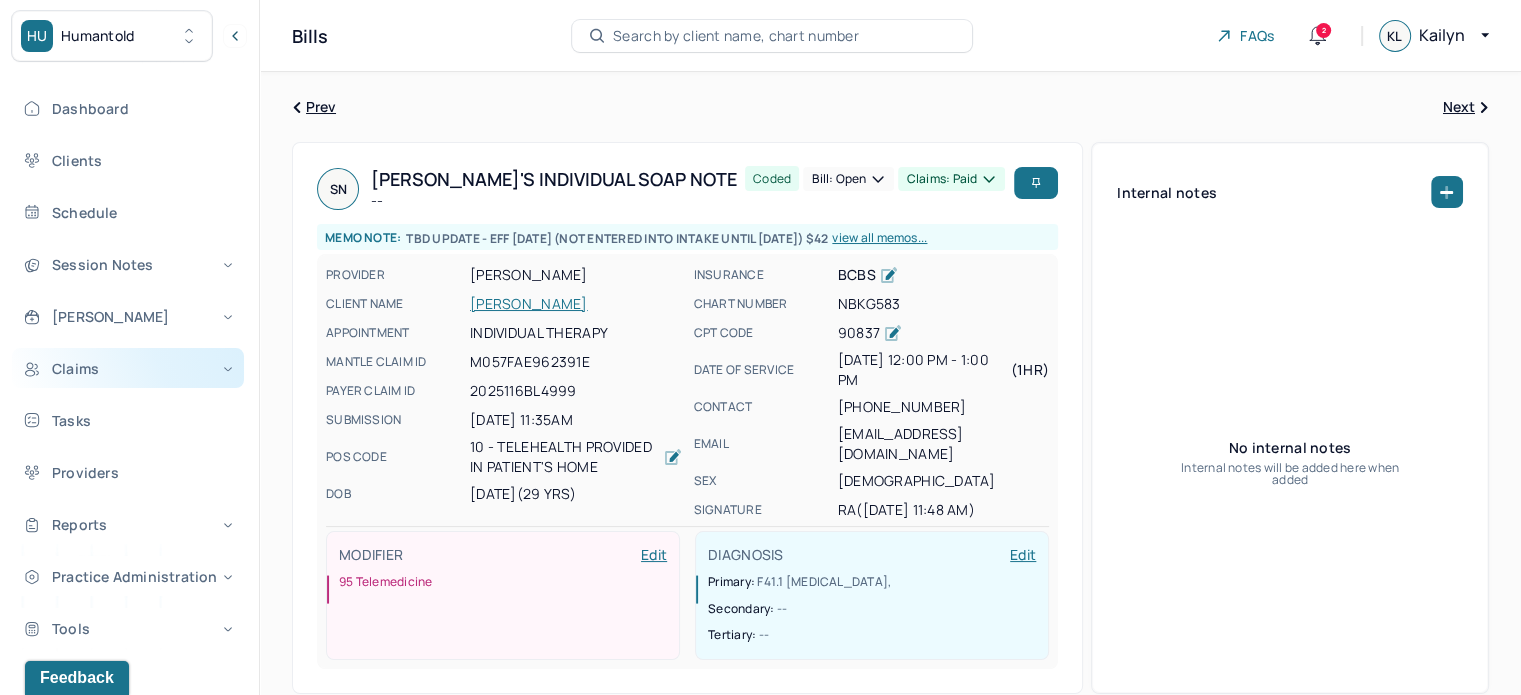 click on "Claims" at bounding box center [128, 368] 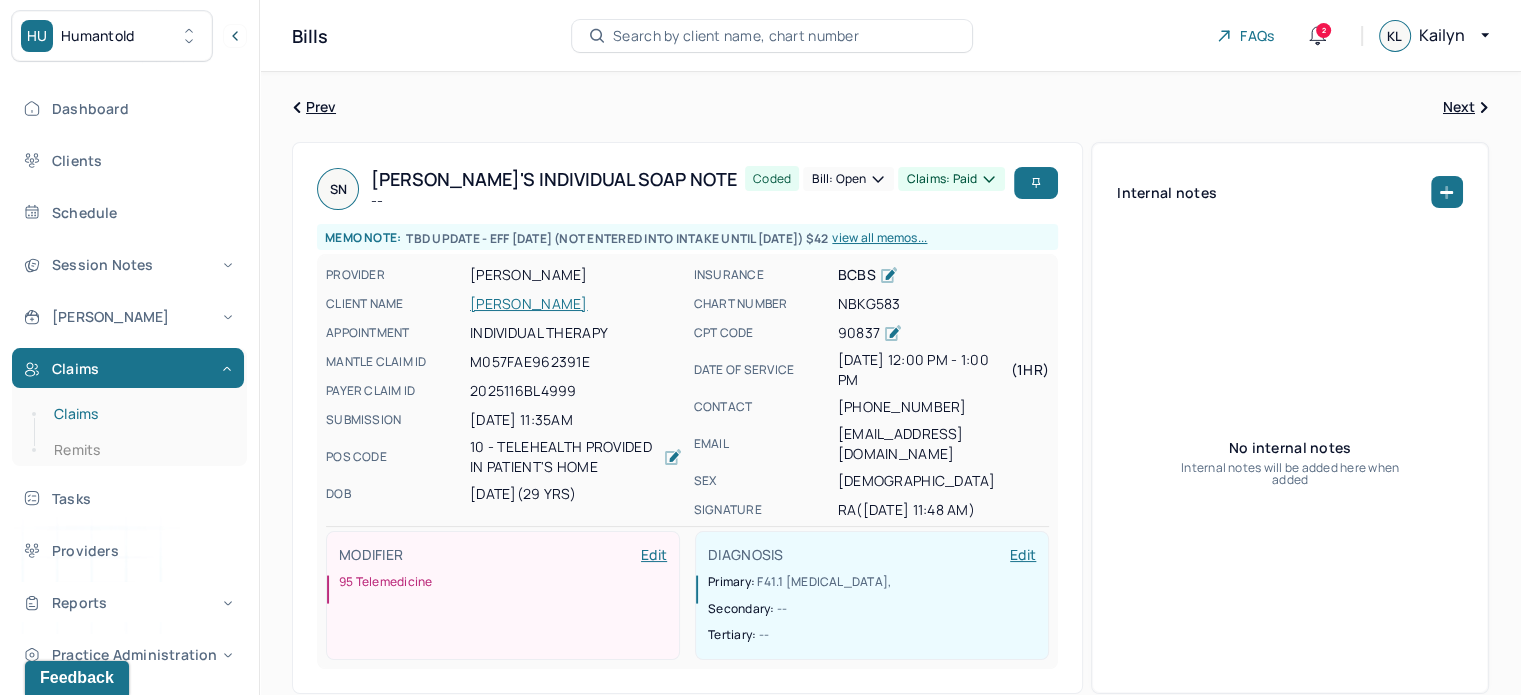 click on "Claims" at bounding box center [139, 414] 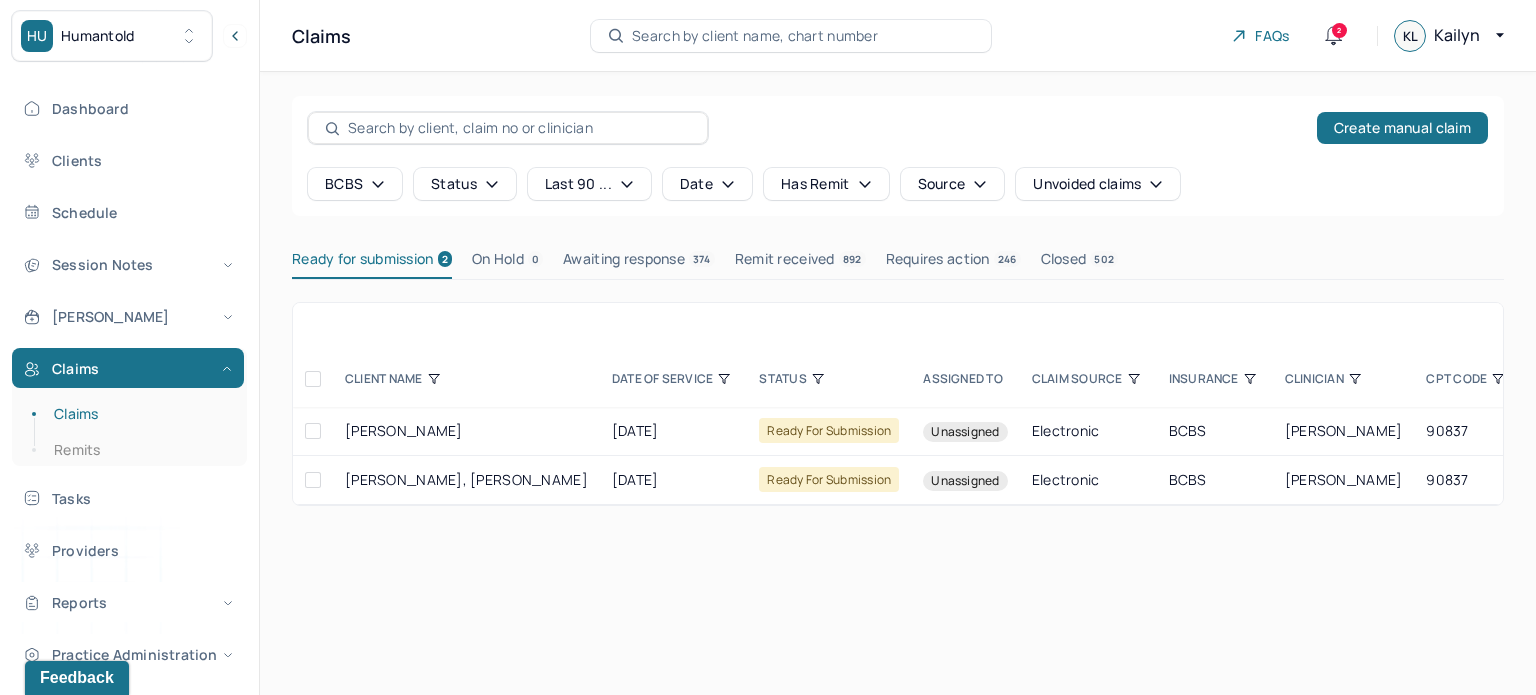 click at bounding box center (313, 379) 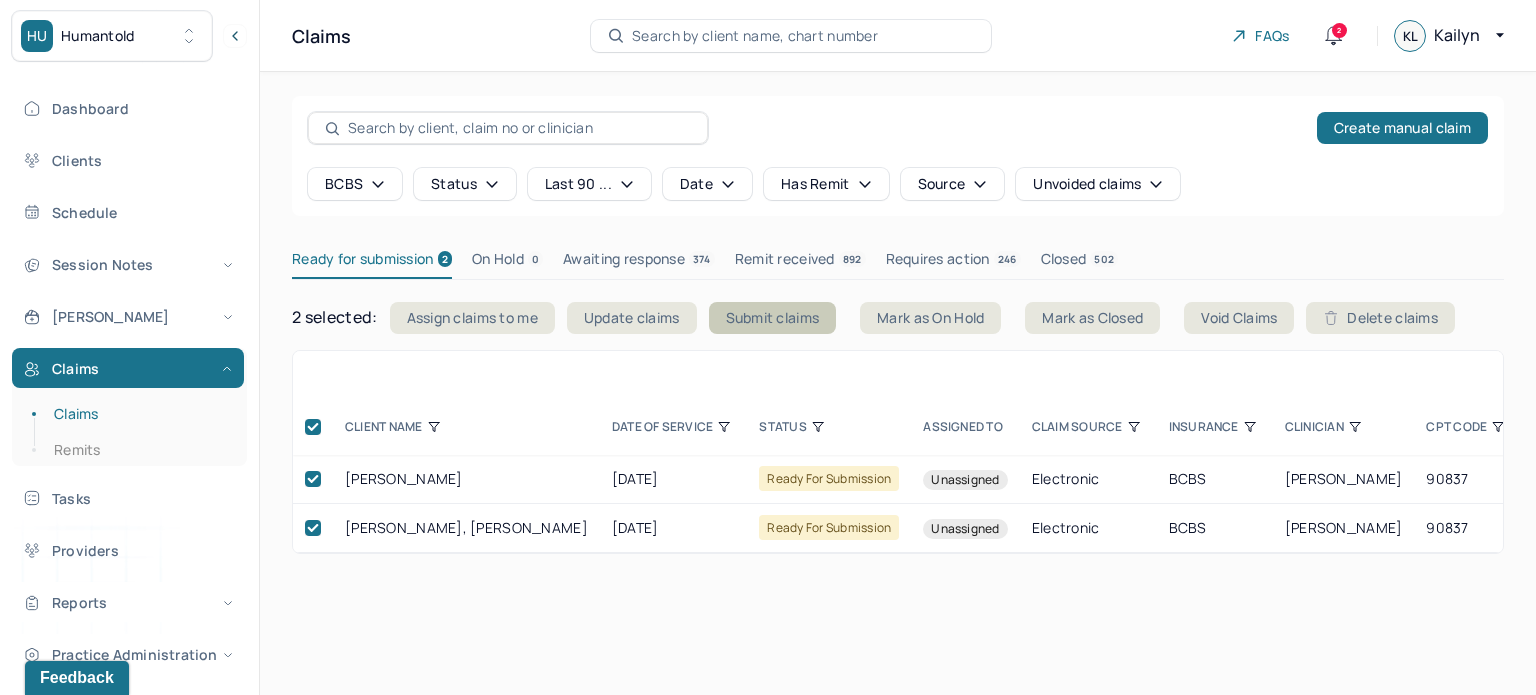 click on "Submit claims" at bounding box center (773, 318) 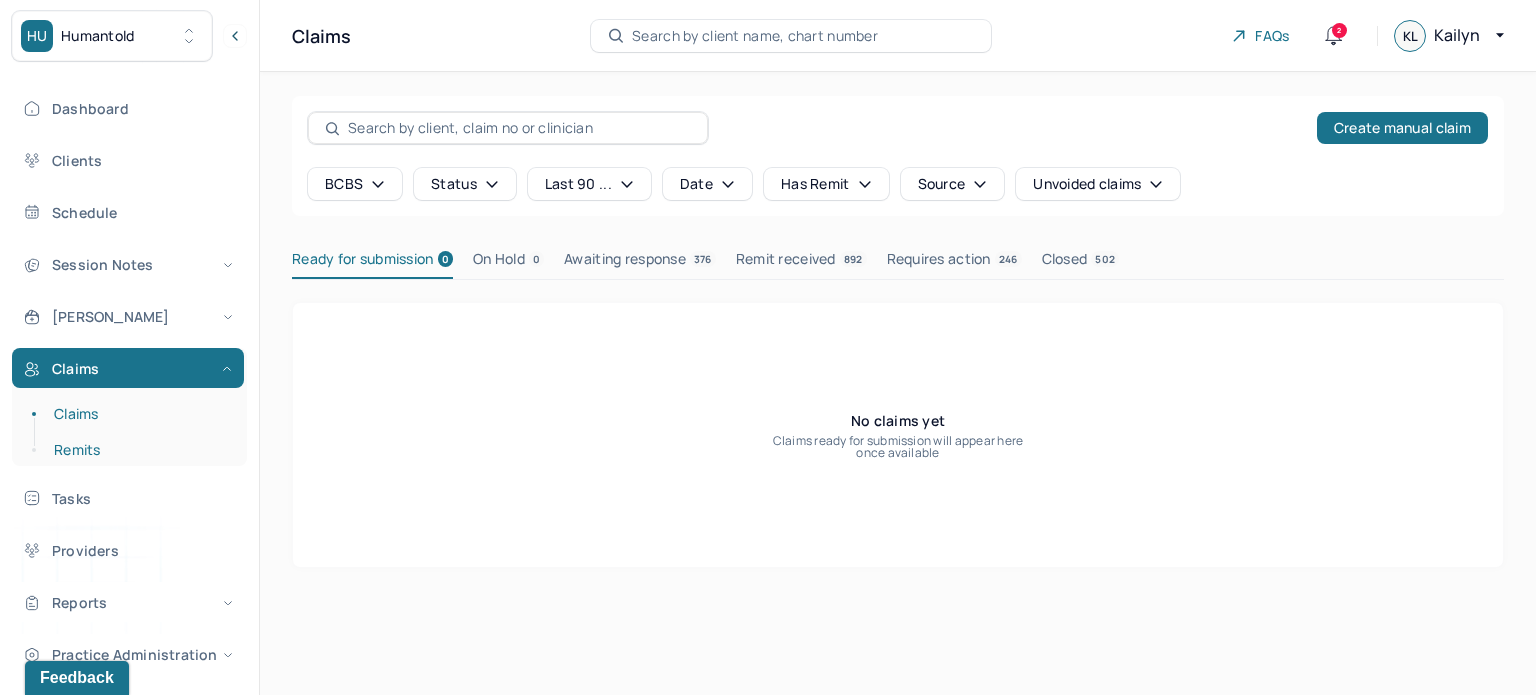 click on "Remits" at bounding box center (139, 450) 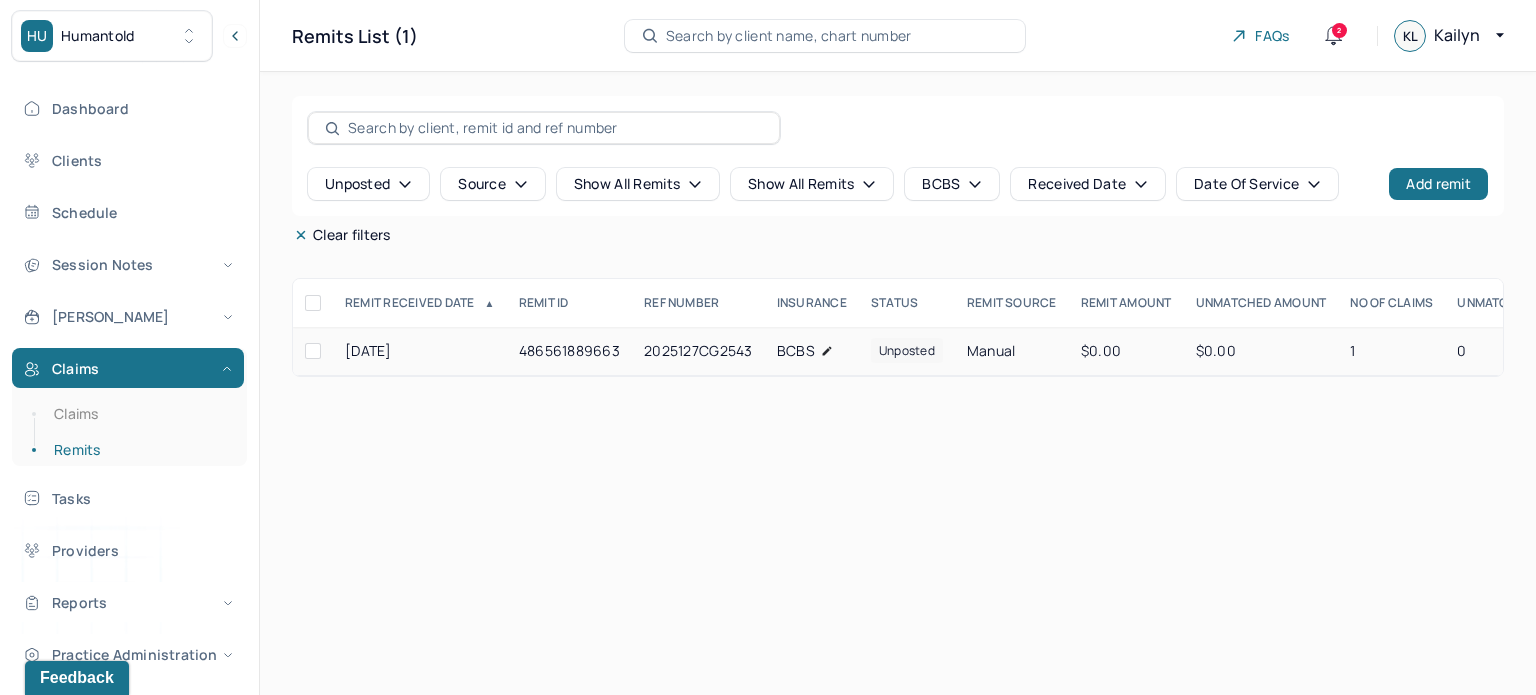 click at bounding box center [313, 351] 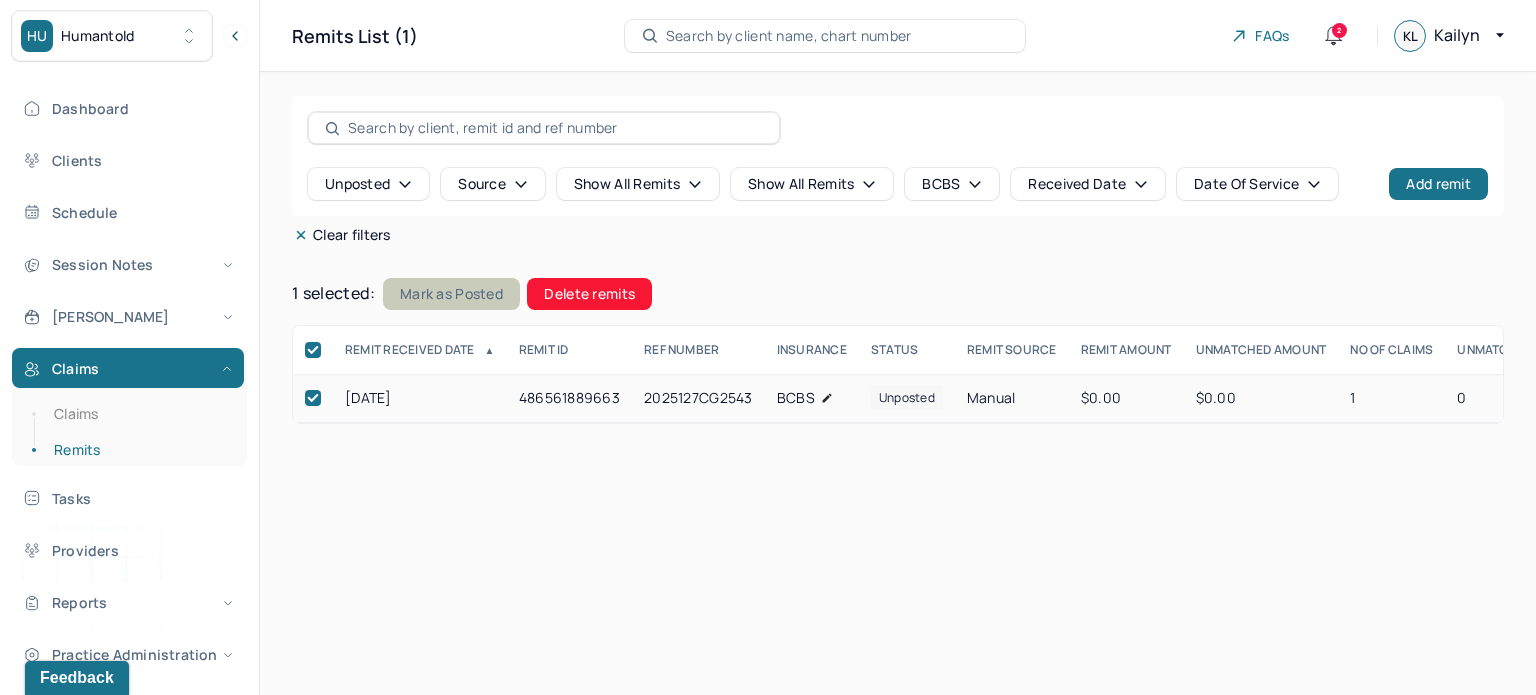 click on "Mark as Posted" at bounding box center [451, 294] 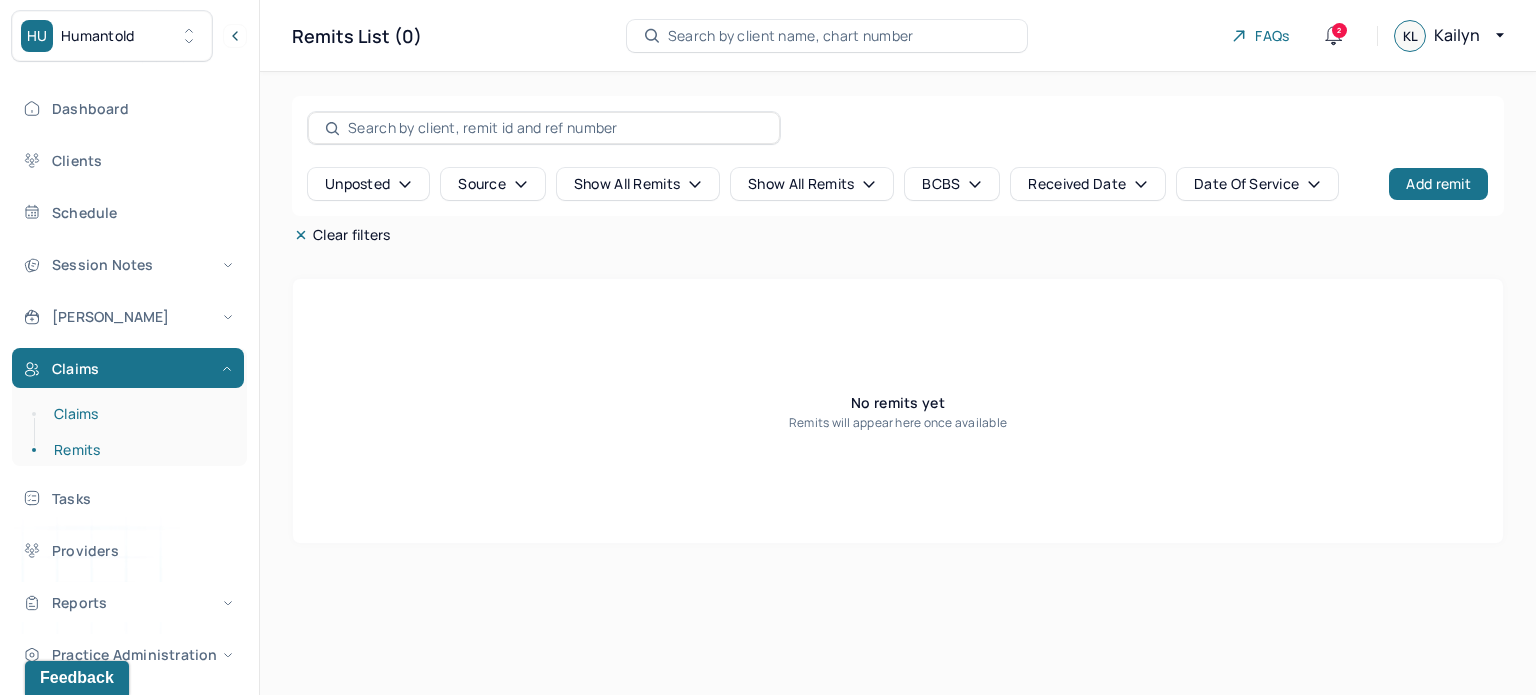 click on "Claims" at bounding box center (139, 414) 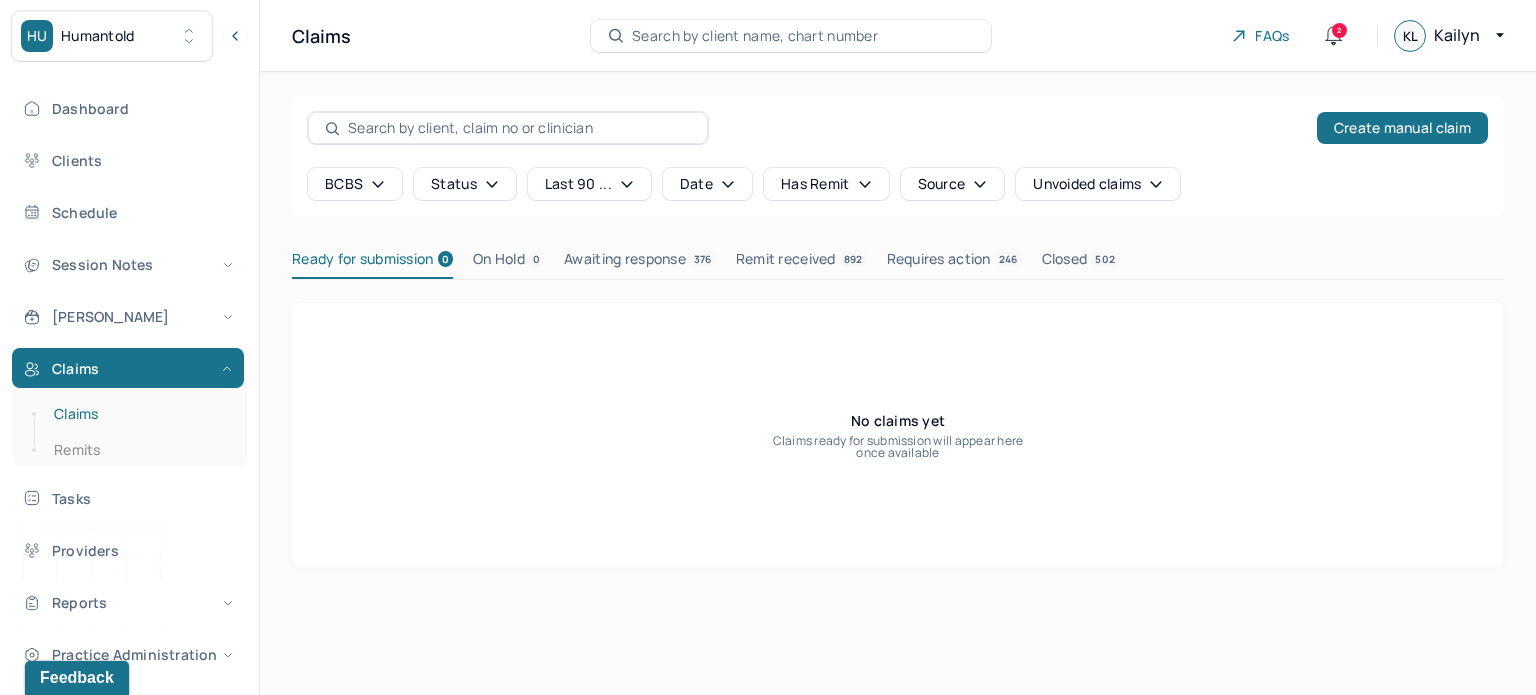 click on "Claims" at bounding box center (139, 414) 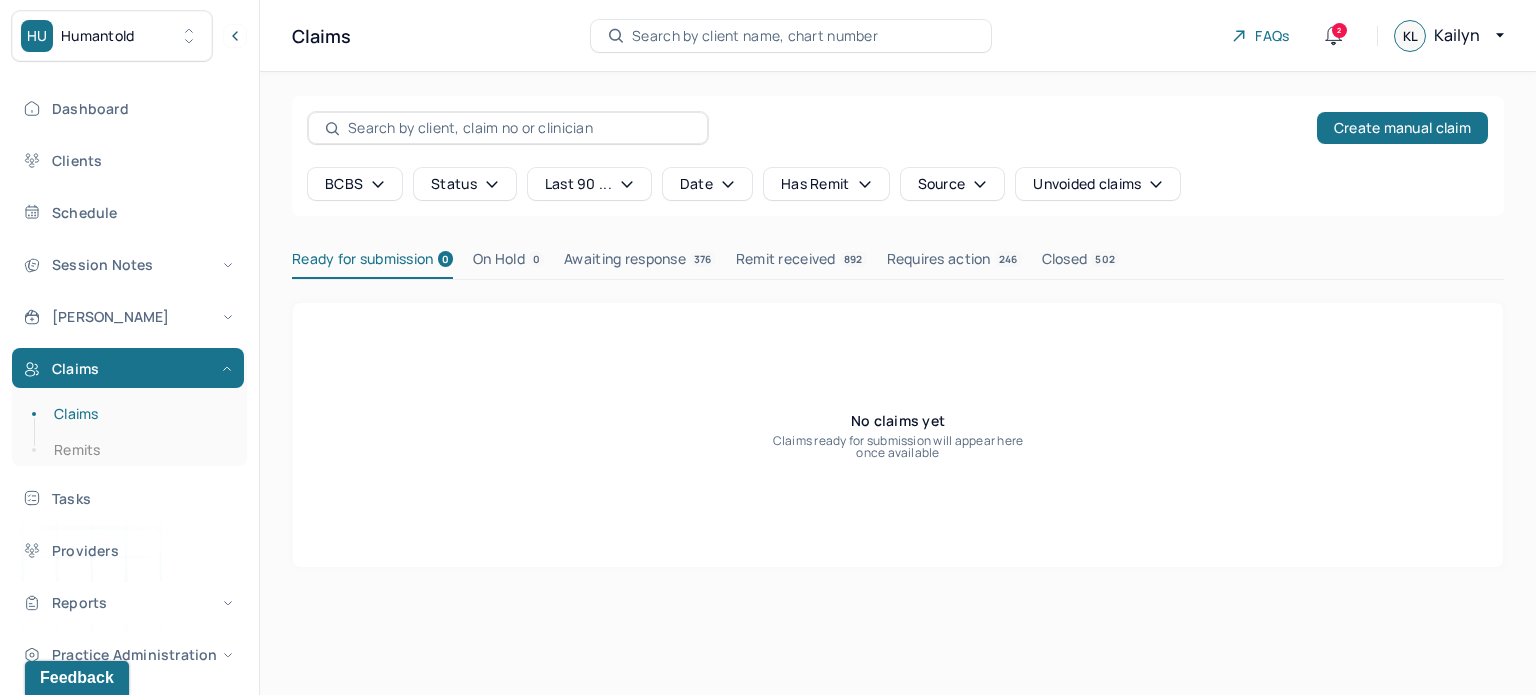click on "Create manual claim     BCBS     Status     last 90 ...     Date     Has Remit     Source     Unvoided claims" at bounding box center [898, 156] 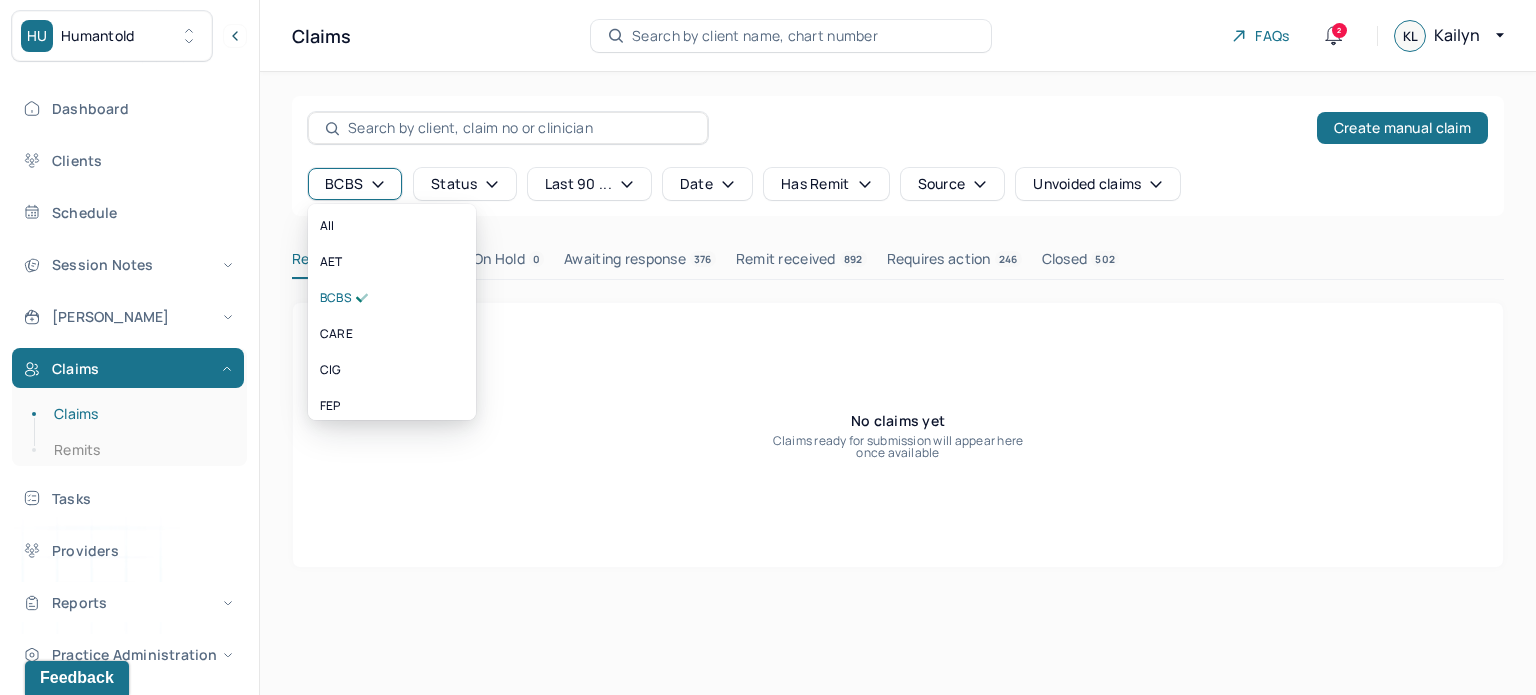 click on "BCBS" at bounding box center (355, 184) 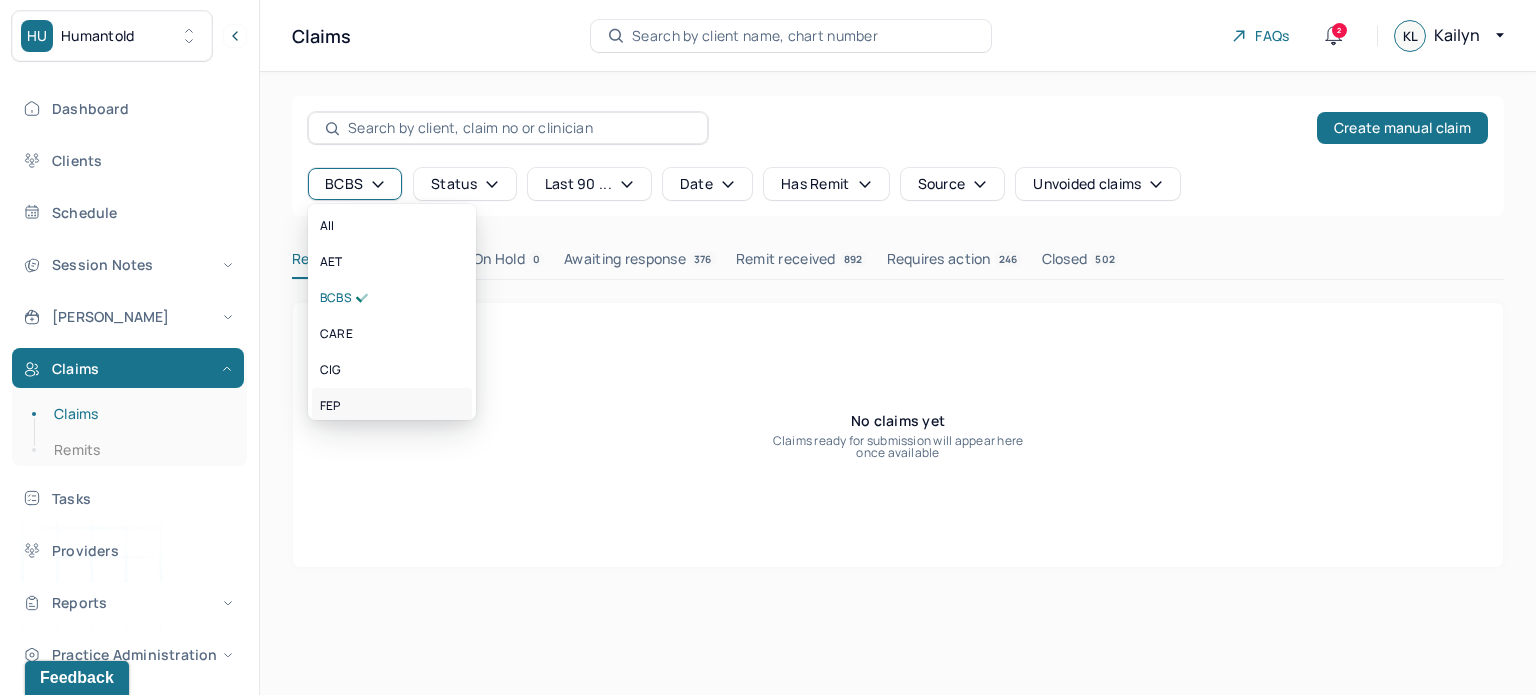 scroll, scrollTop: 4, scrollLeft: 0, axis: vertical 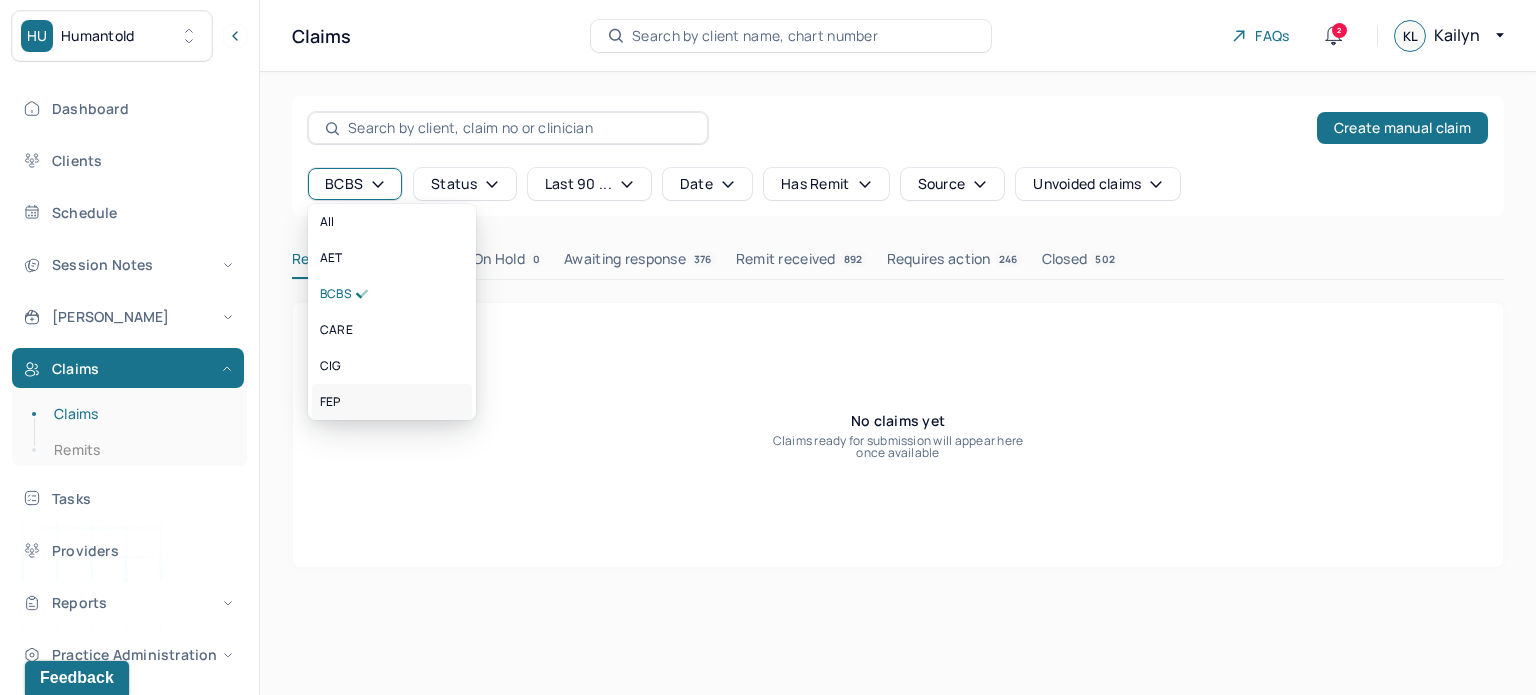 click on "FEP" at bounding box center [392, 402] 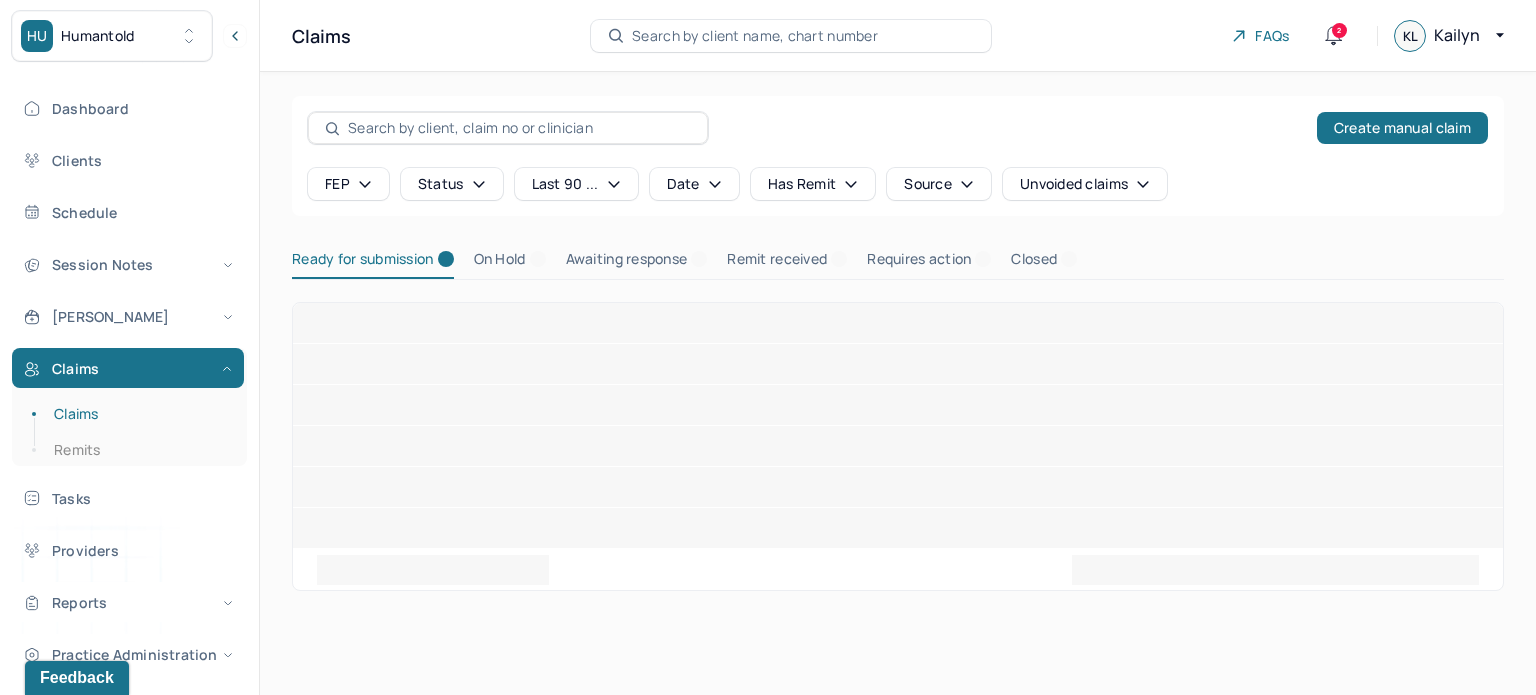 click at bounding box center [898, 405] 